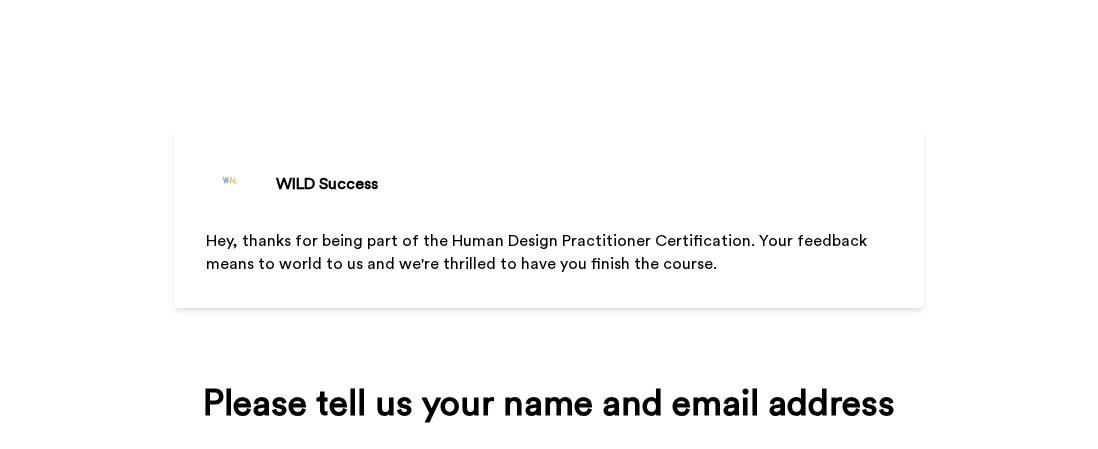 scroll, scrollTop: 0, scrollLeft: 0, axis: both 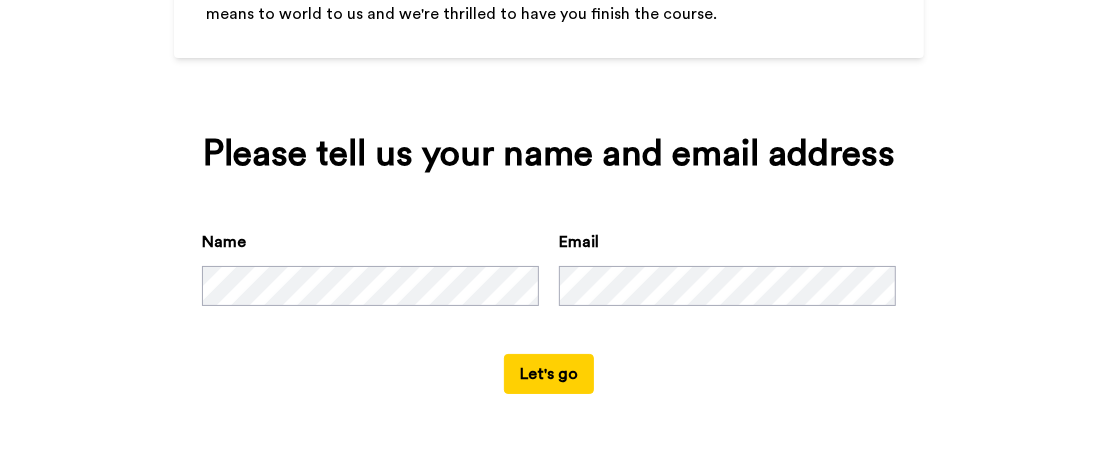 click on "Let's go" at bounding box center [549, 374] 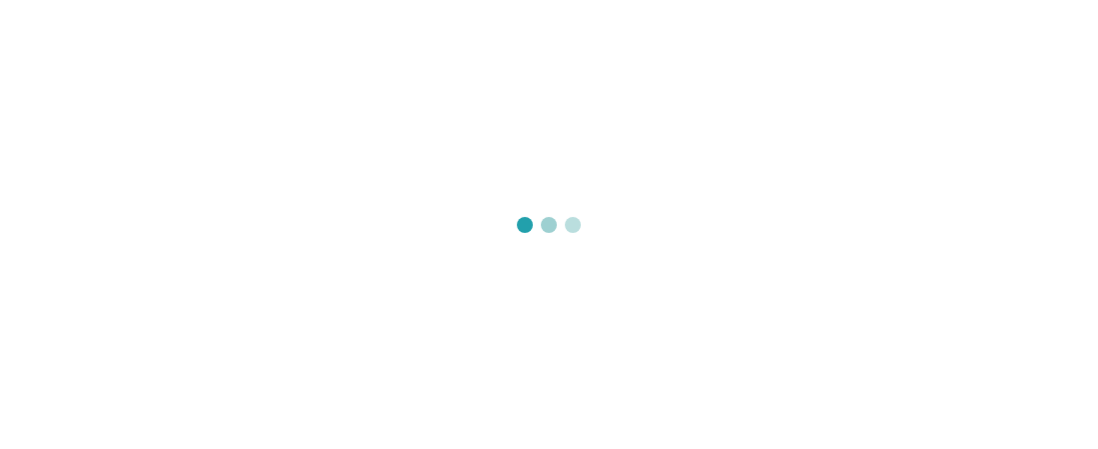 scroll, scrollTop: 0, scrollLeft: 0, axis: both 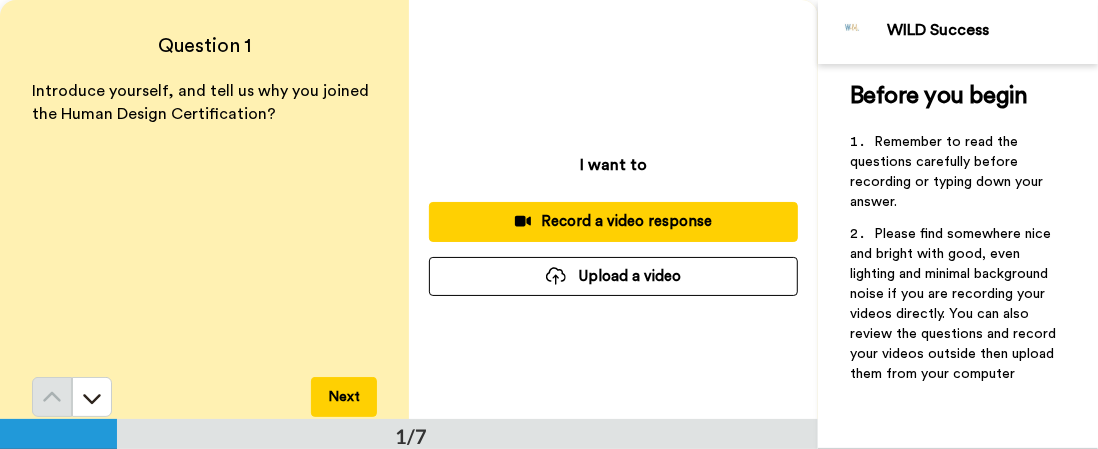 click on "Record a video response" at bounding box center (613, 221) 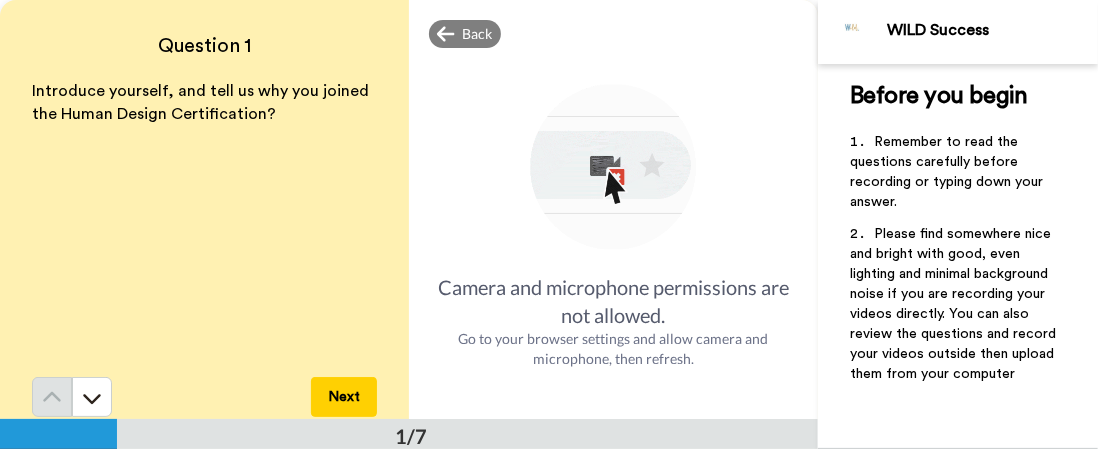 scroll, scrollTop: 29, scrollLeft: 0, axis: vertical 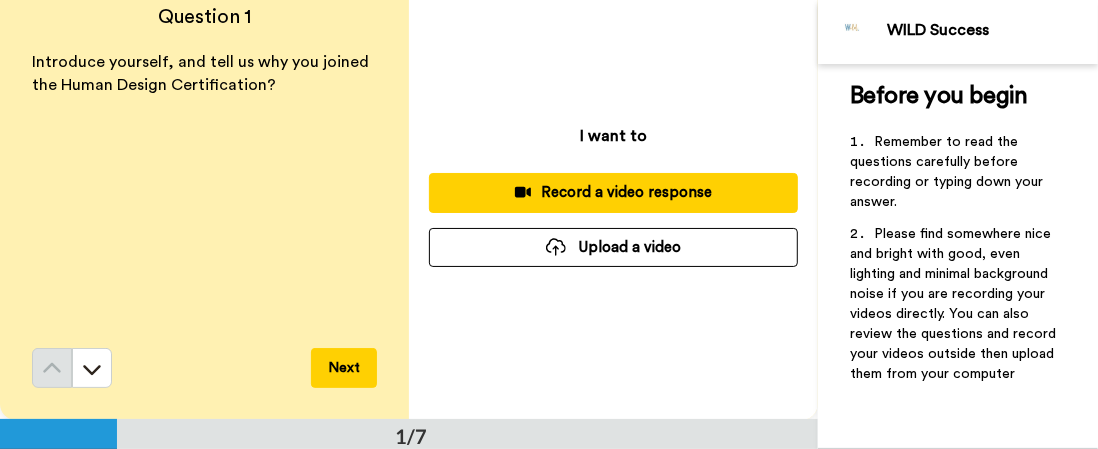 click on "Record a video response" at bounding box center [613, 192] 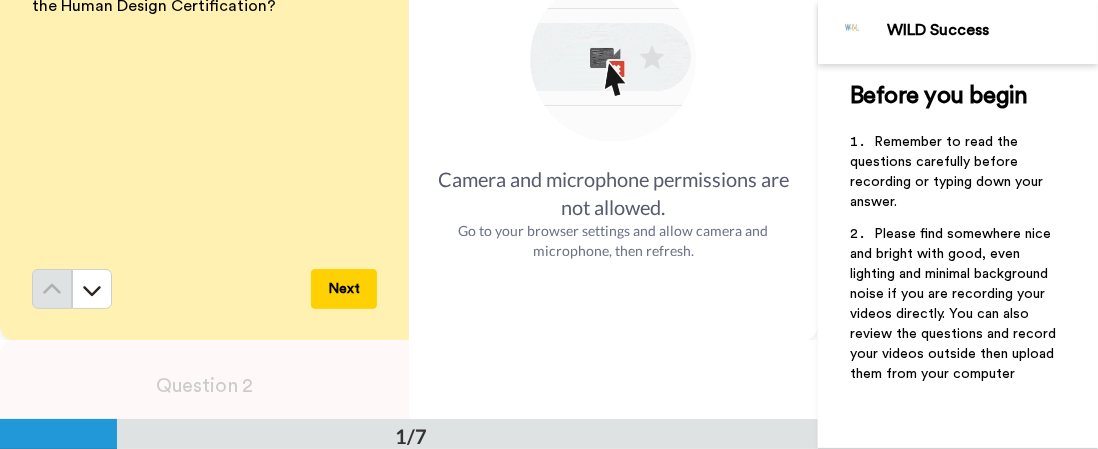 scroll, scrollTop: 266, scrollLeft: 0, axis: vertical 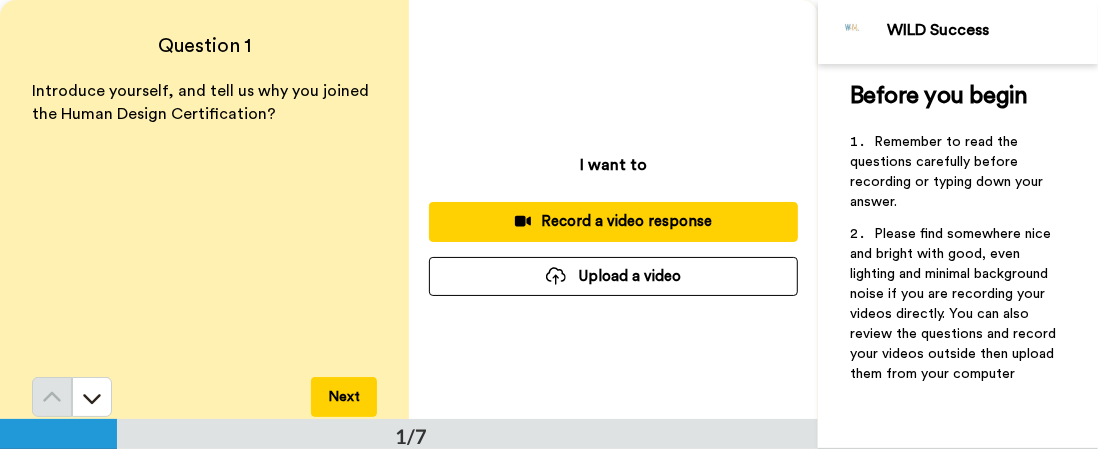 click on "Upload a video" at bounding box center [613, 276] 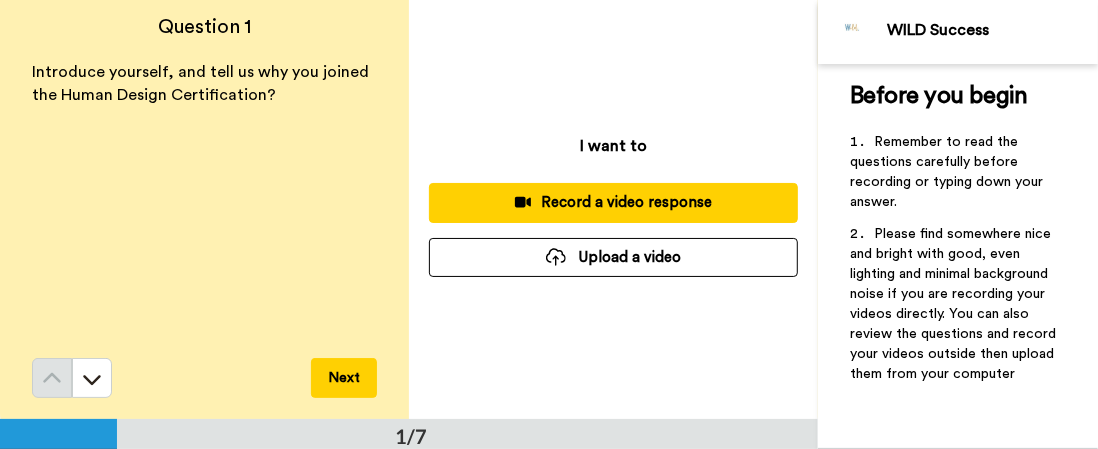 scroll, scrollTop: 29, scrollLeft: 0, axis: vertical 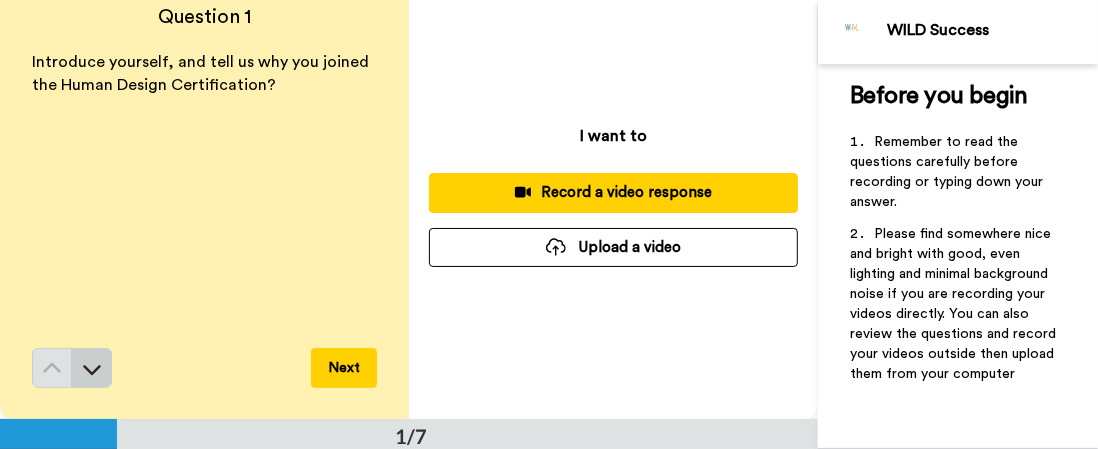 click 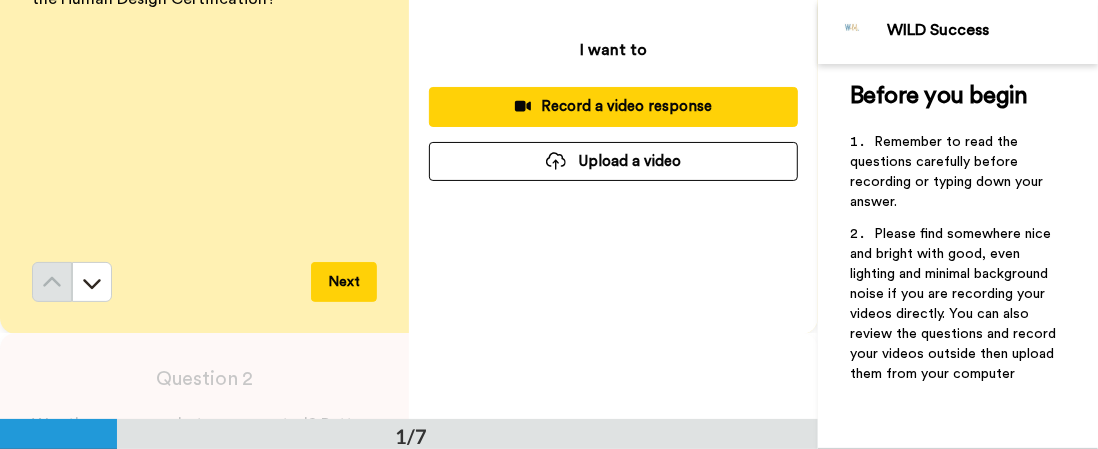 scroll, scrollTop: 0, scrollLeft: 0, axis: both 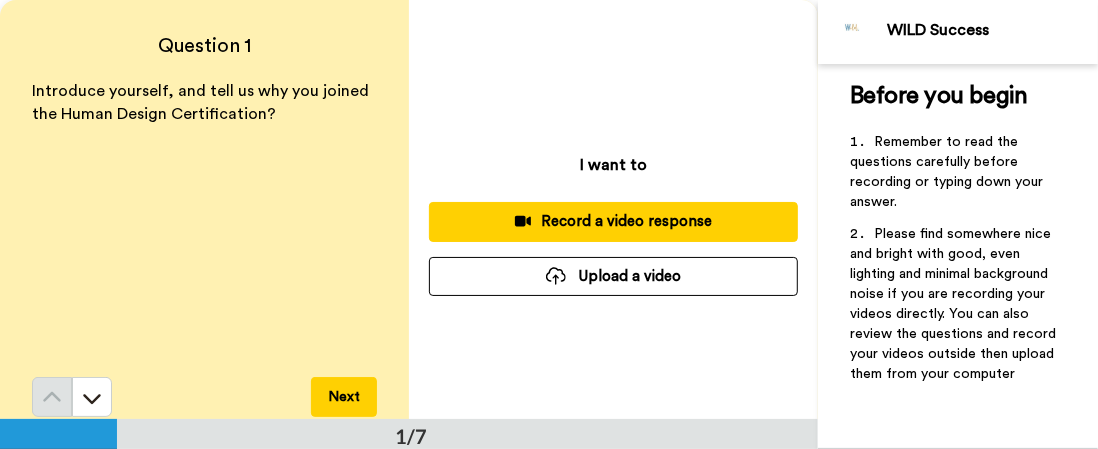 click on "Record a video response" at bounding box center (613, 221) 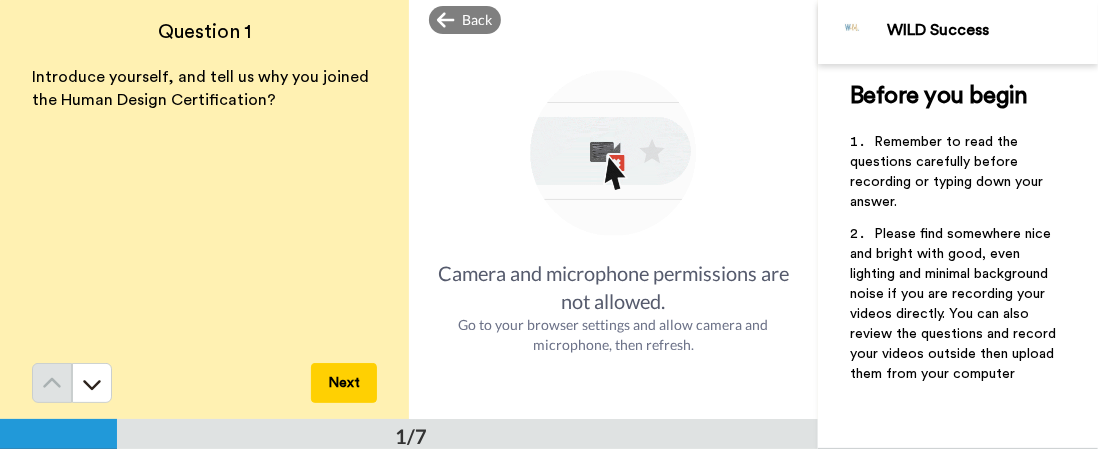 scroll, scrollTop: 29, scrollLeft: 0, axis: vertical 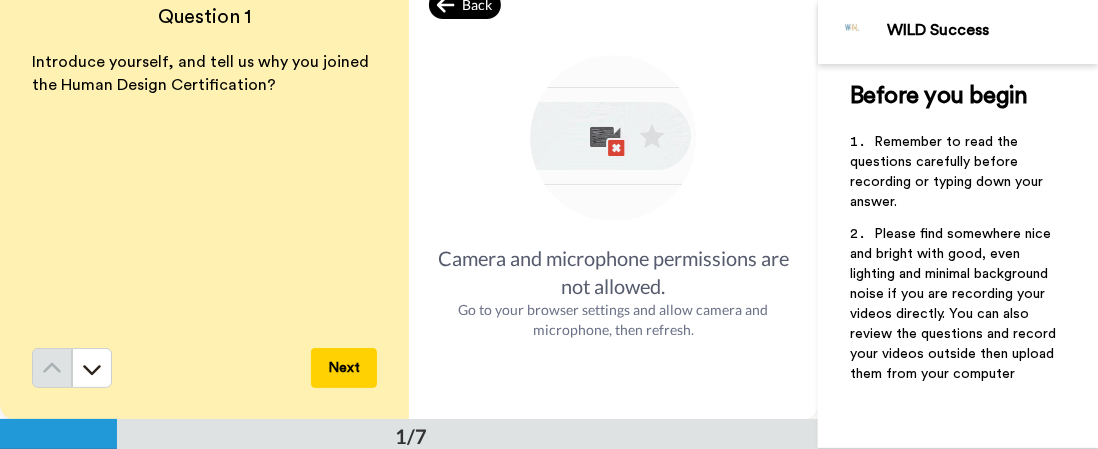 click on "Back" at bounding box center [478, 5] 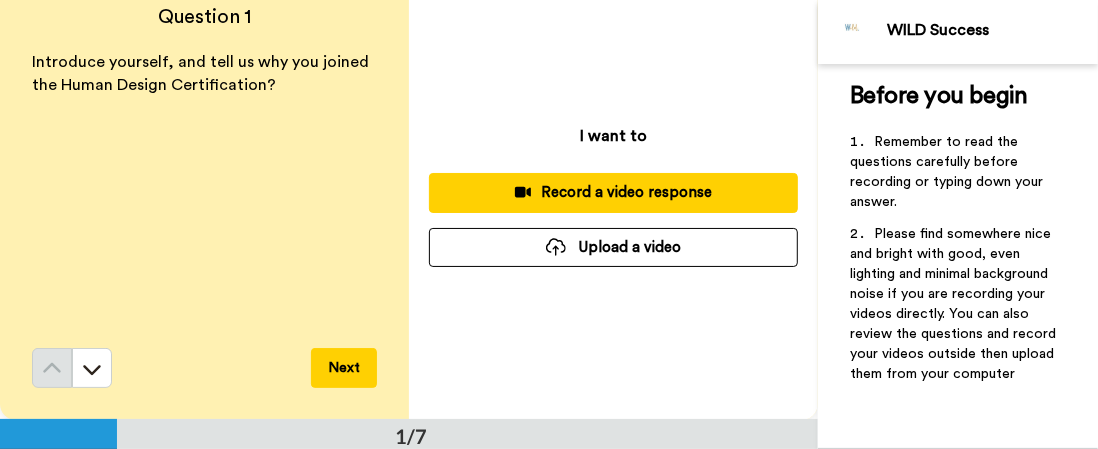 click on "Record a video response" at bounding box center [613, 192] 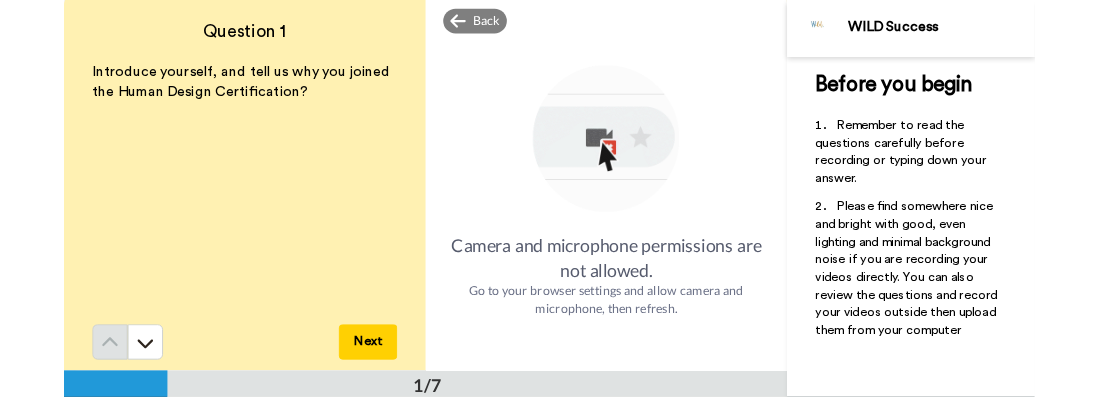 scroll, scrollTop: 0, scrollLeft: 0, axis: both 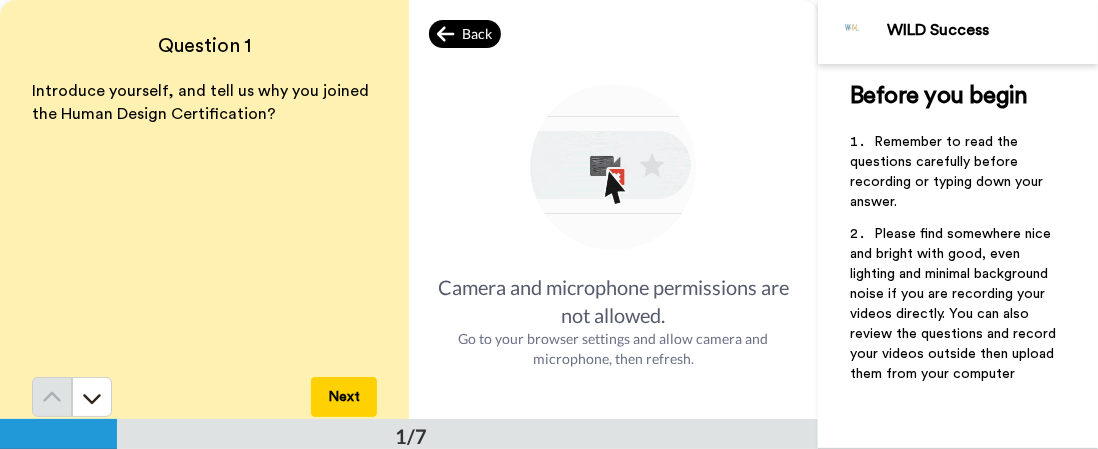 click on "Back" at bounding box center (478, 34) 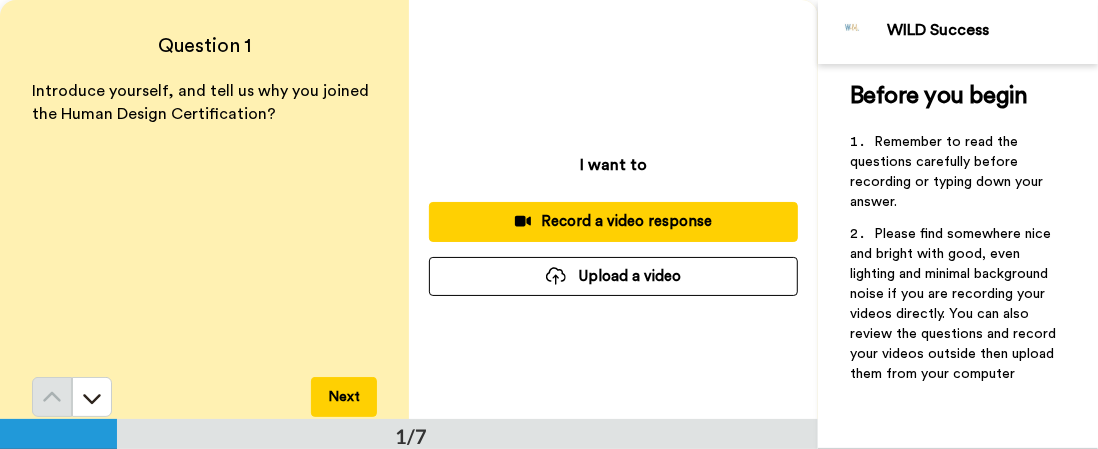 click on "Record a video response" at bounding box center (613, 221) 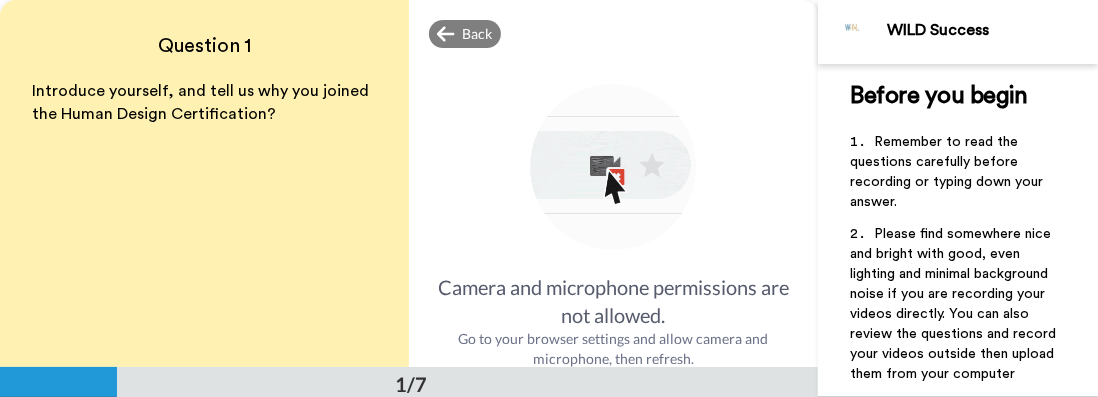 scroll, scrollTop: 0, scrollLeft: 0, axis: both 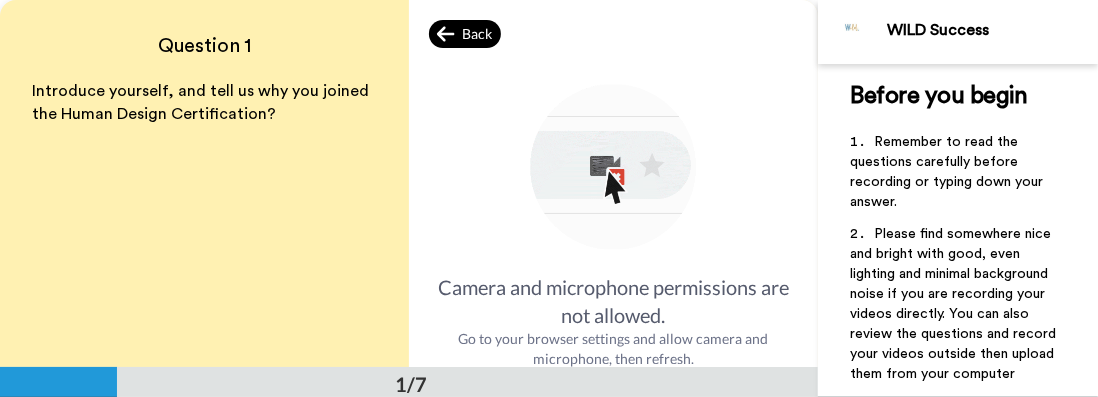 click on "Back" at bounding box center [478, 34] 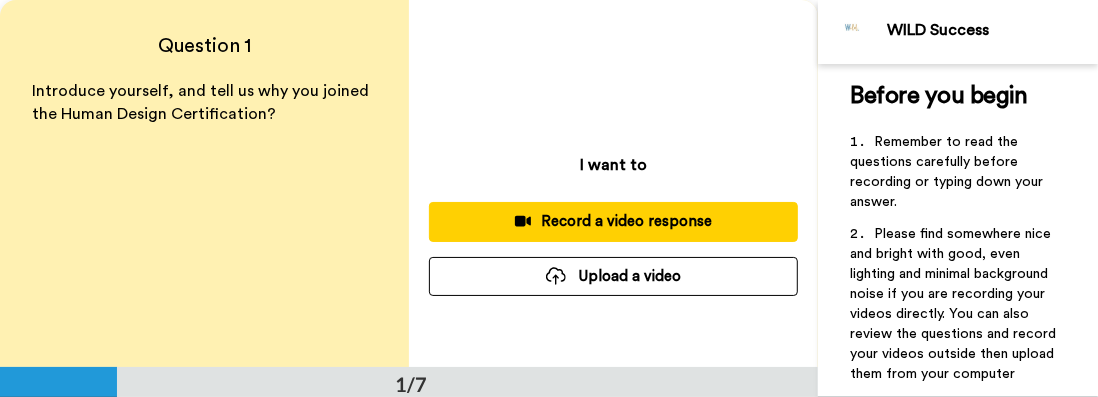 click on "Record a video response" at bounding box center (613, 221) 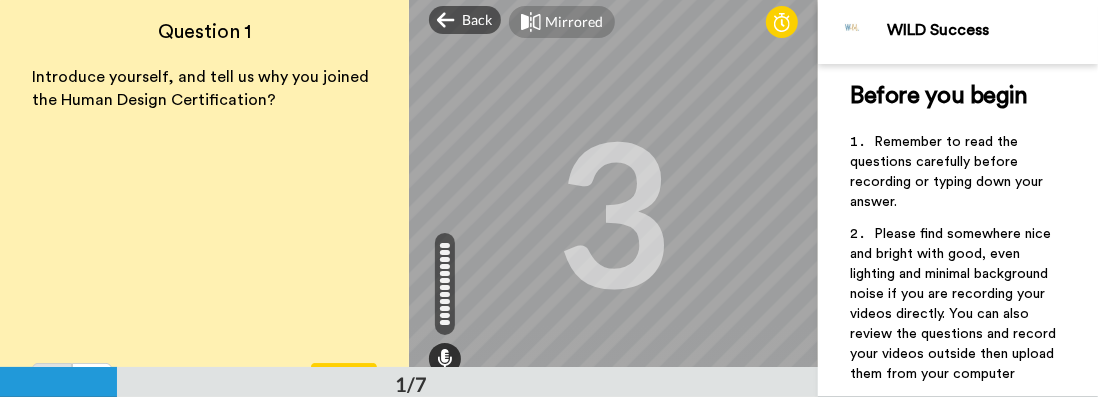 scroll, scrollTop: 81, scrollLeft: 0, axis: vertical 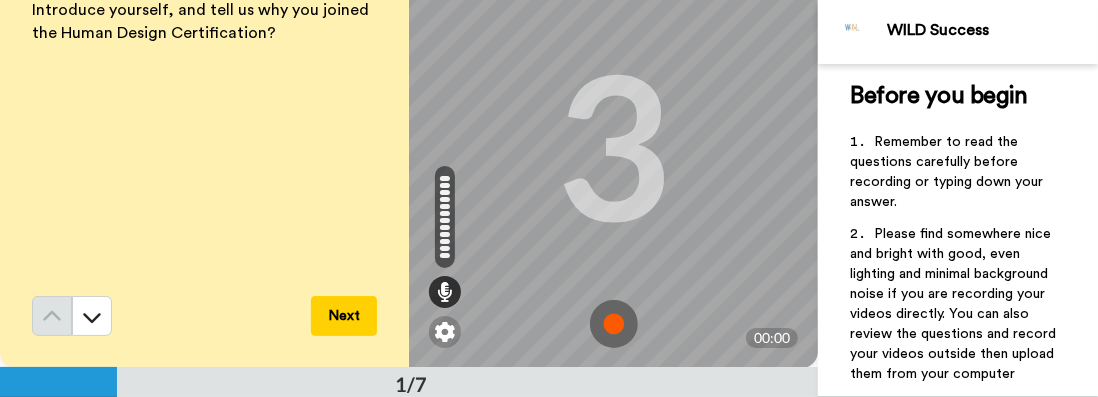 click at bounding box center (614, 324) 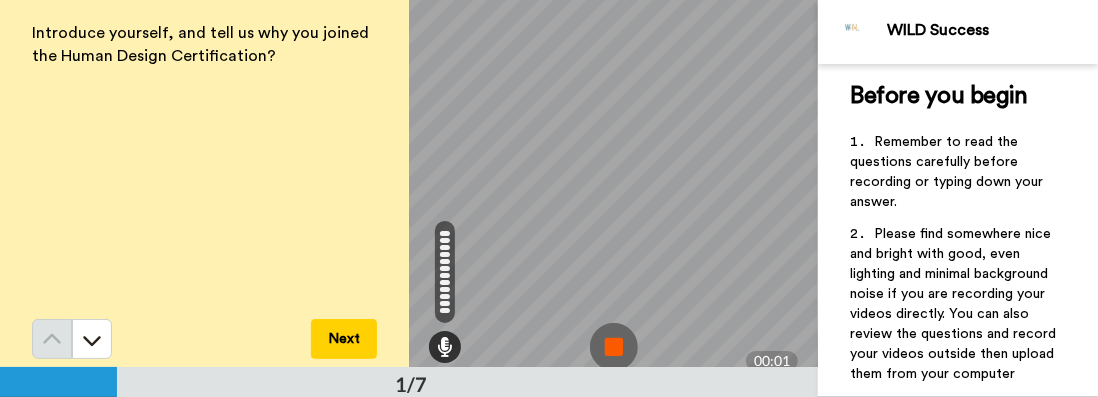 scroll, scrollTop: 81, scrollLeft: 0, axis: vertical 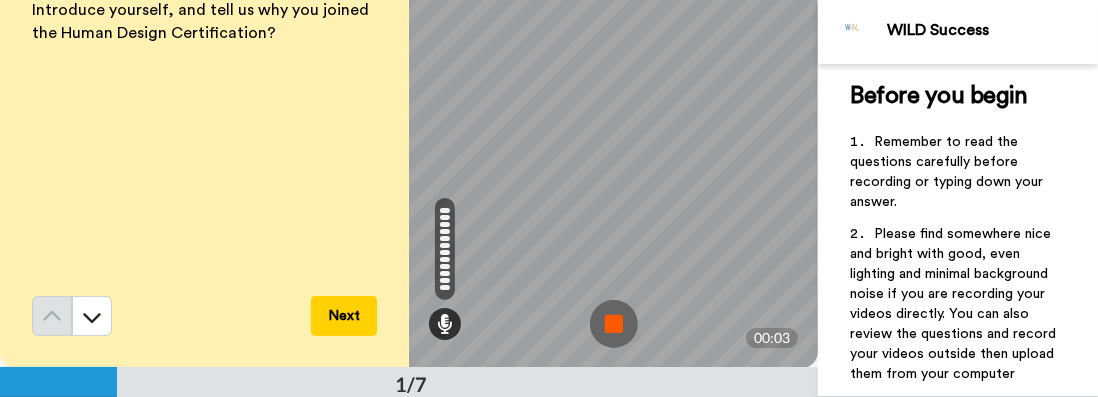 click at bounding box center [614, 324] 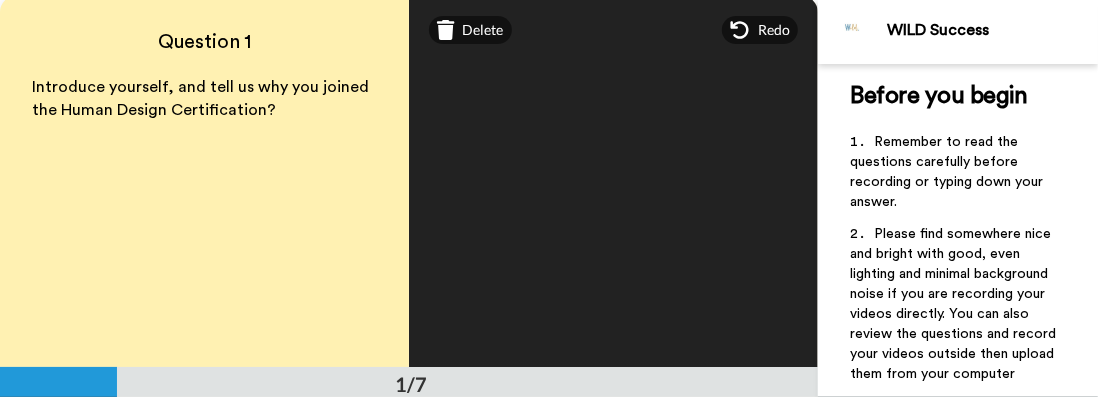 scroll, scrollTop: 0, scrollLeft: 0, axis: both 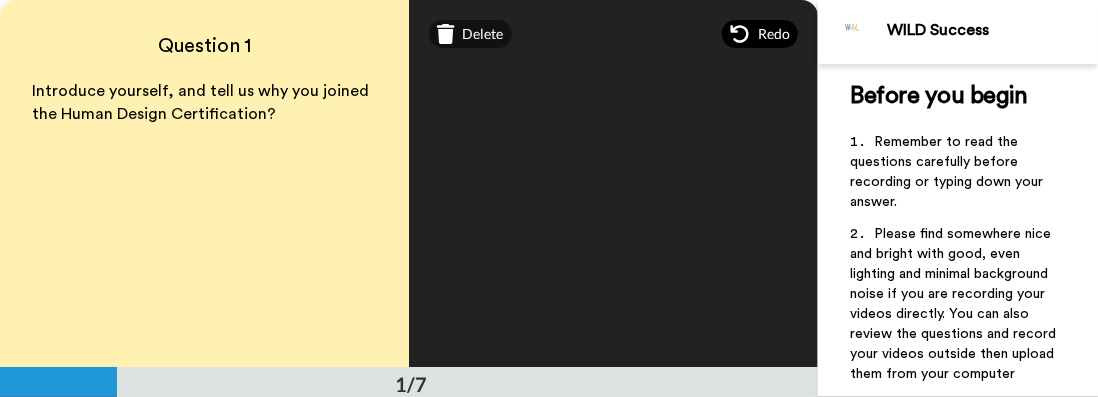 click on "Redo" at bounding box center (760, 34) 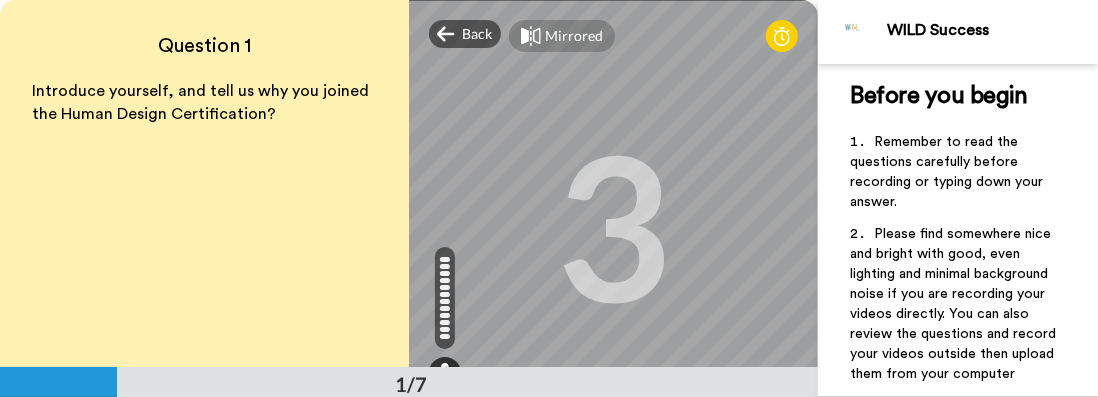 scroll, scrollTop: 66, scrollLeft: 0, axis: vertical 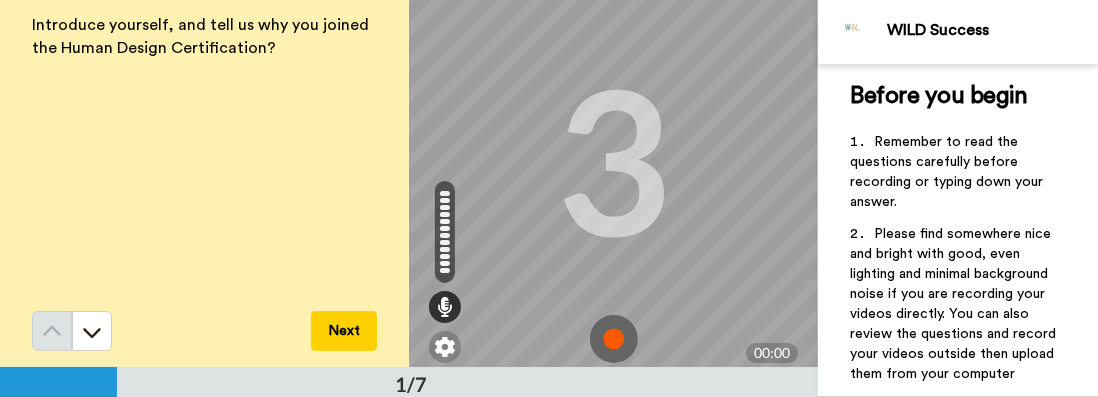 click at bounding box center [614, 339] 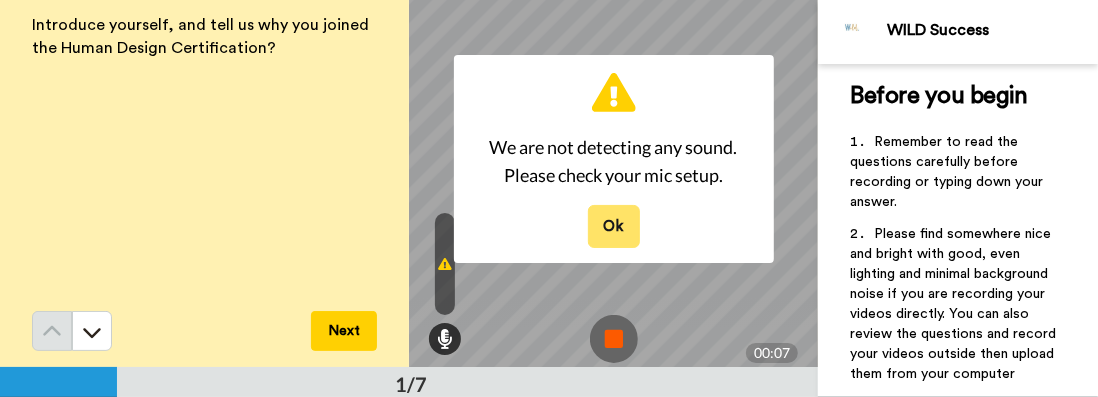 click on "Ok" at bounding box center [614, 226] 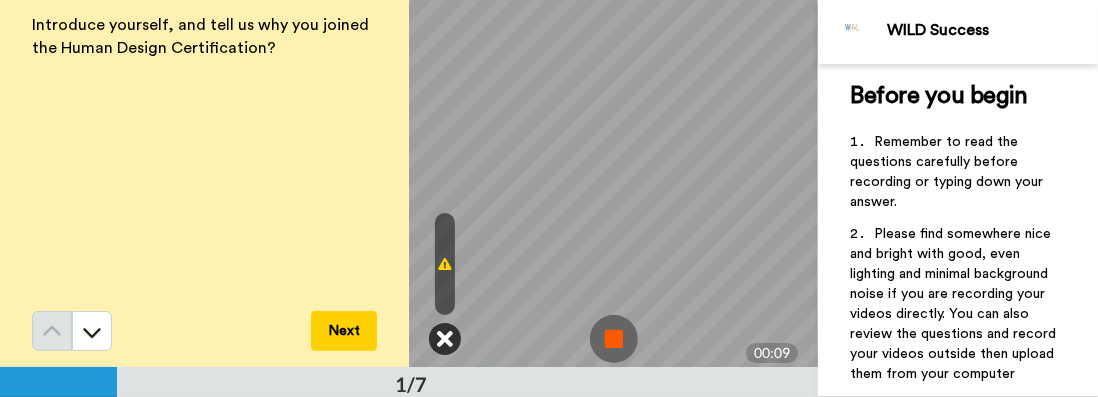 click at bounding box center (445, 339) 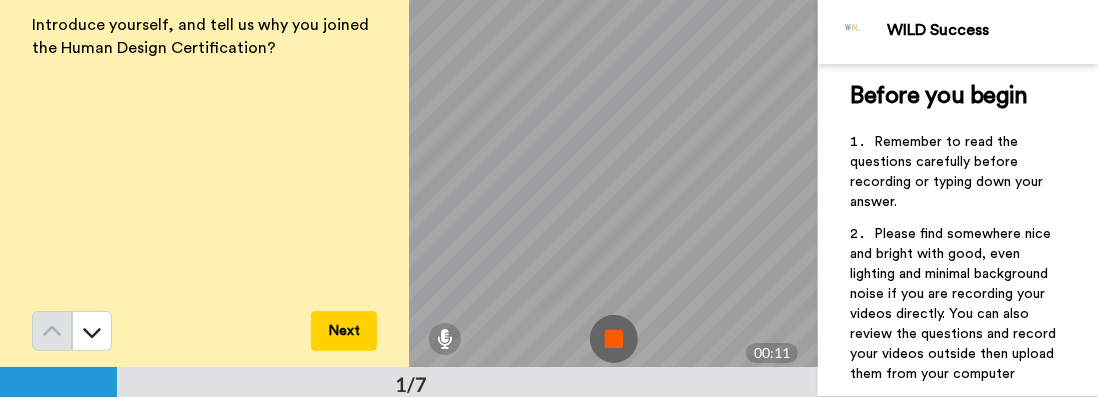click at bounding box center (614, 339) 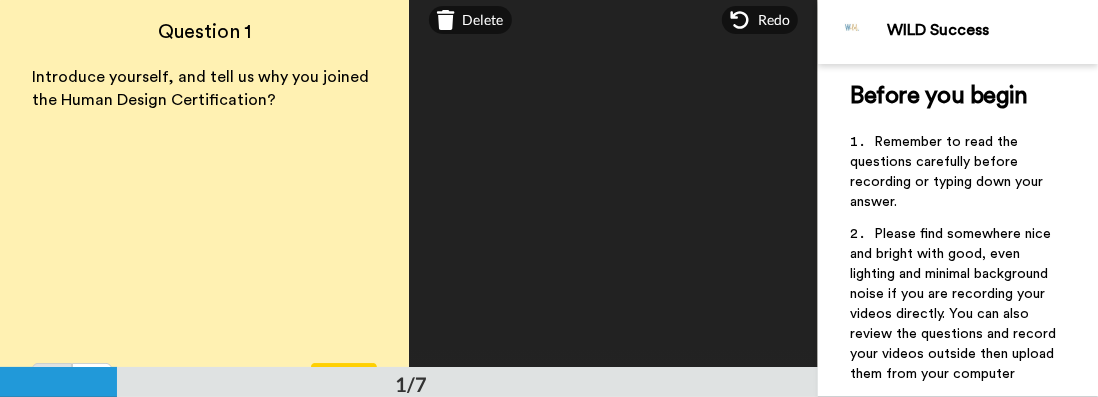 scroll, scrollTop: 0, scrollLeft: 0, axis: both 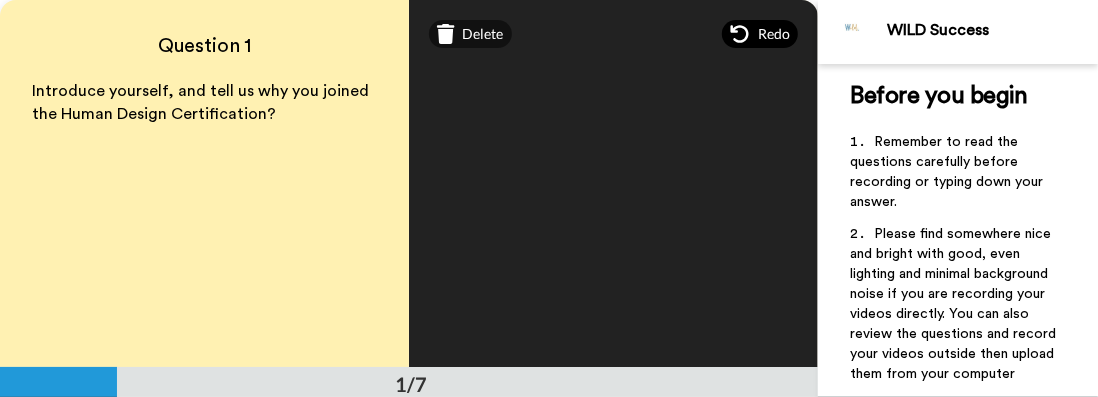 click on "Redo" at bounding box center [774, 34] 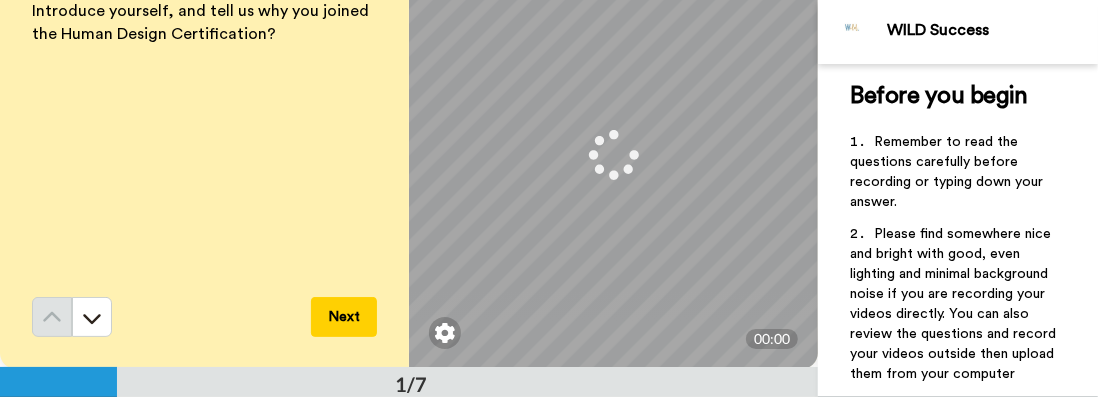scroll, scrollTop: 81, scrollLeft: 0, axis: vertical 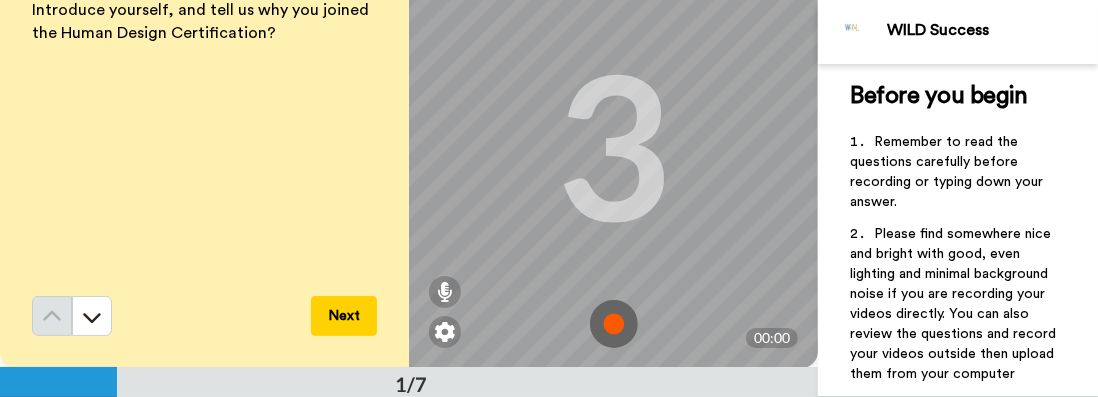 click at bounding box center (614, 324) 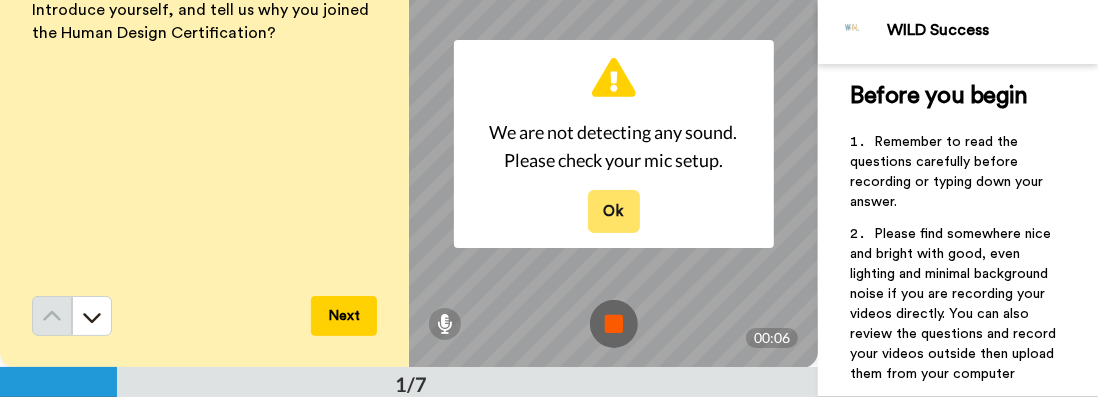 click on "Ok" at bounding box center (614, 211) 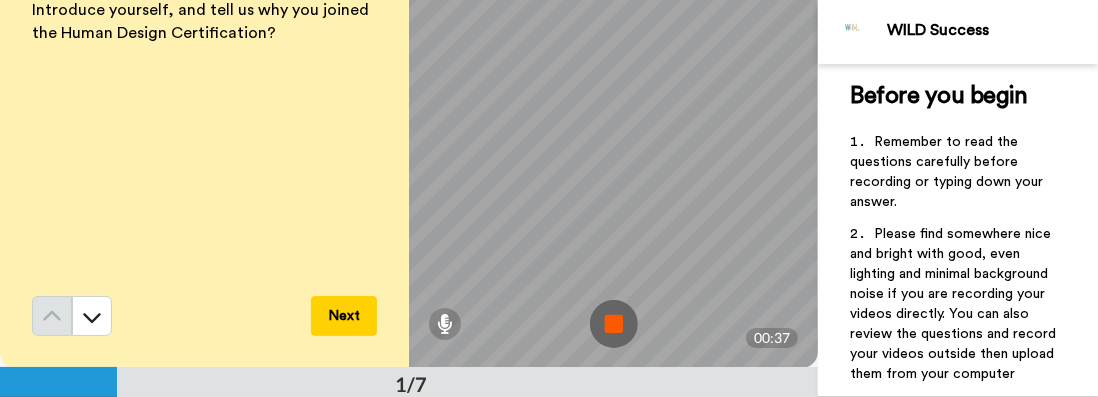 click at bounding box center [614, 324] 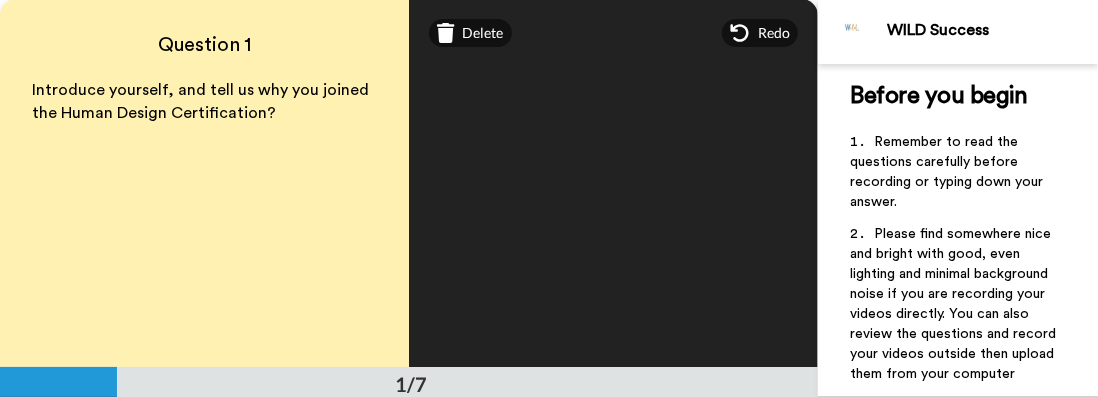 scroll, scrollTop: 0, scrollLeft: 0, axis: both 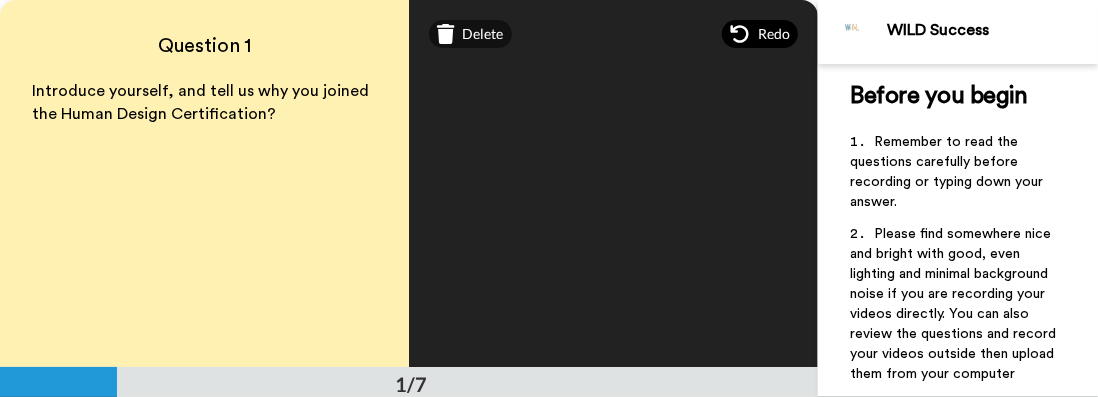 click on "Redo" at bounding box center (774, 34) 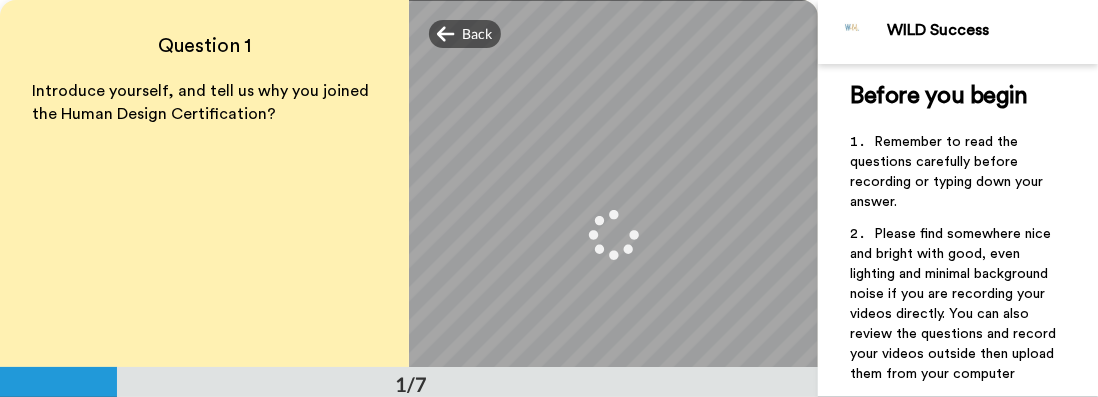 scroll, scrollTop: 81, scrollLeft: 0, axis: vertical 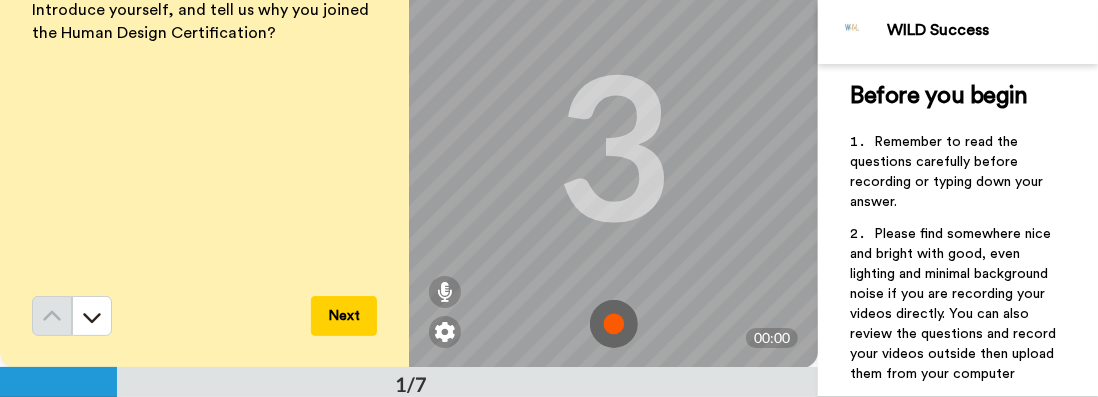 click at bounding box center [614, 324] 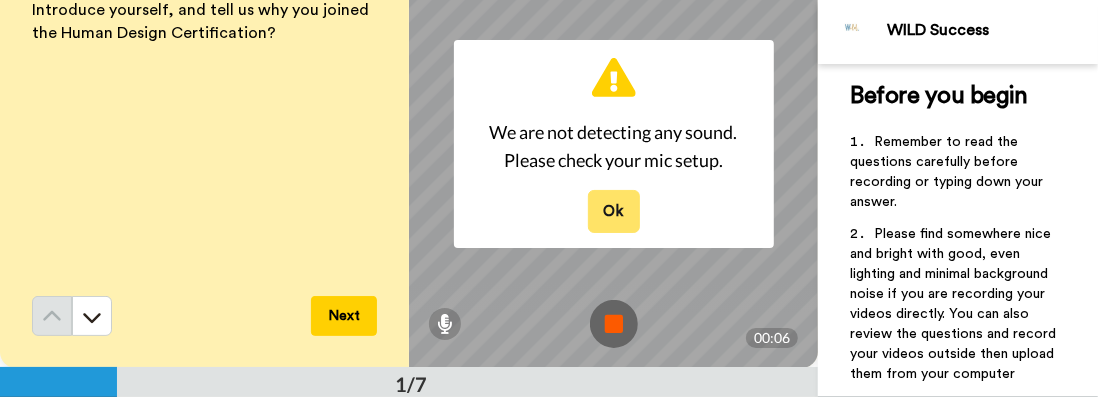 click on "Ok" at bounding box center (614, 211) 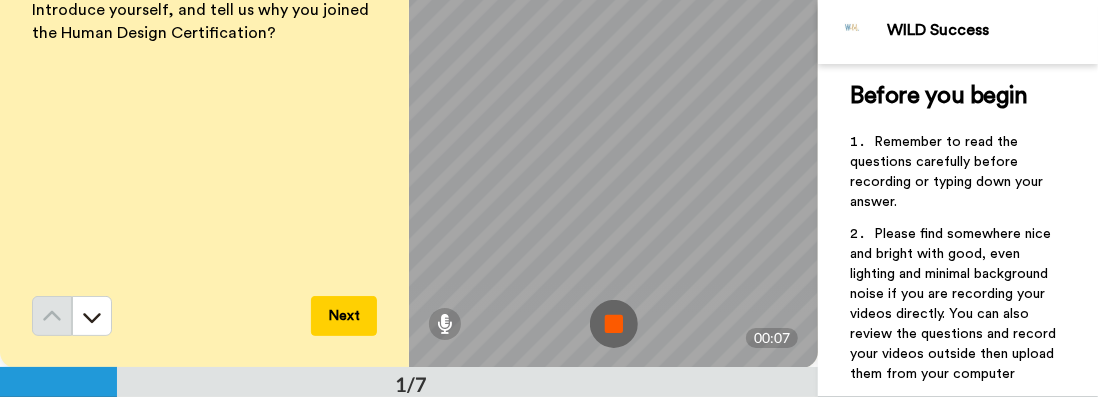 click at bounding box center (614, 324) 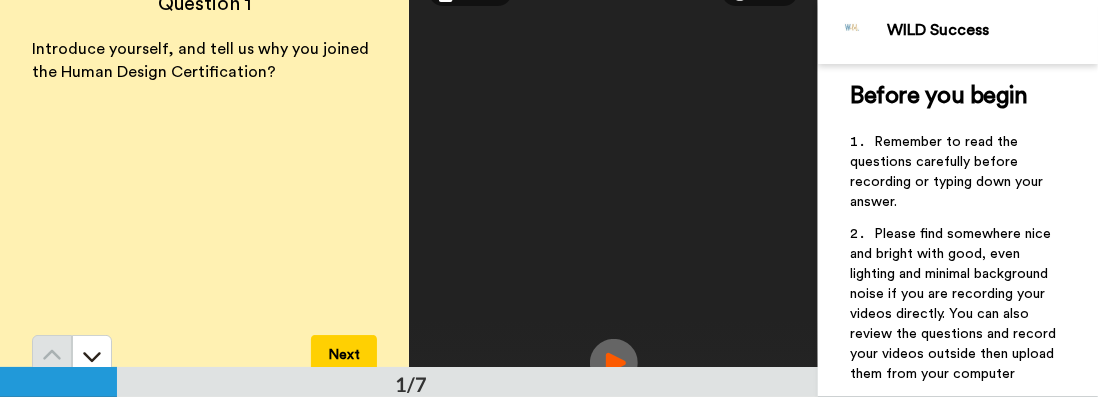 scroll, scrollTop: 0, scrollLeft: 0, axis: both 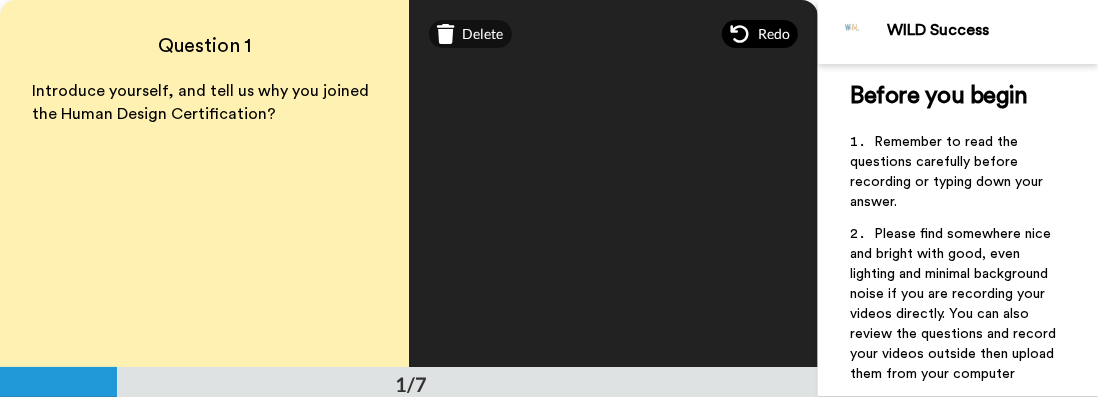 click on "Redo" at bounding box center [760, 34] 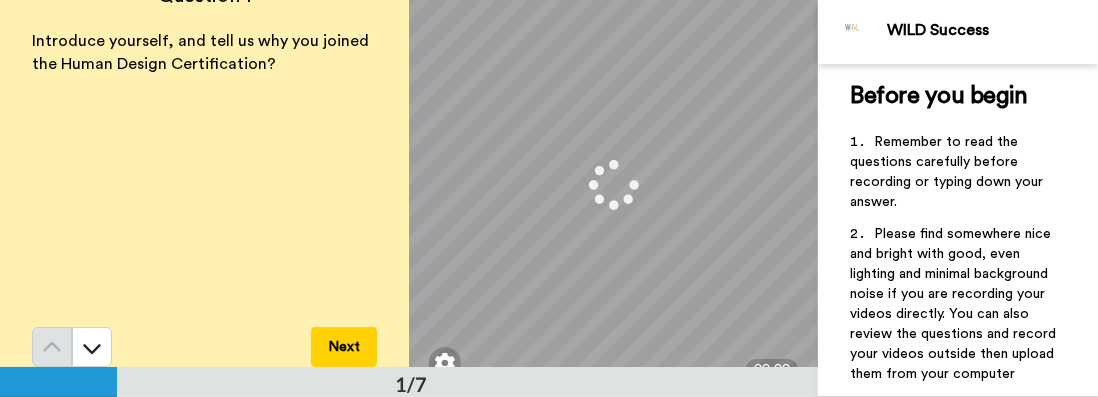 scroll, scrollTop: 66, scrollLeft: 0, axis: vertical 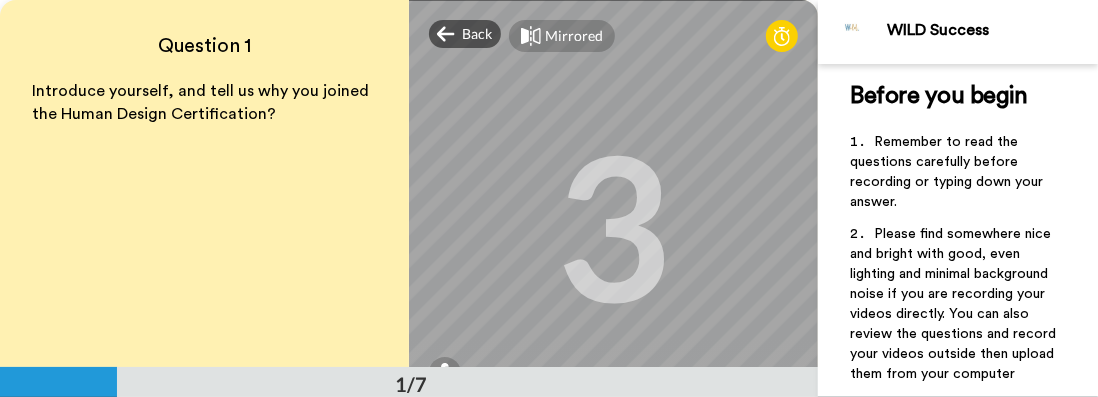 click at bounding box center [782, 36] 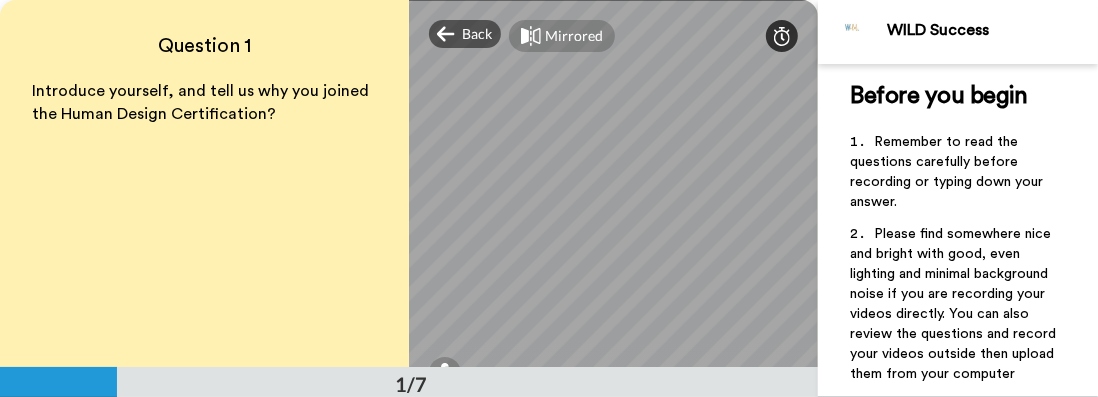 click at bounding box center (782, 36) 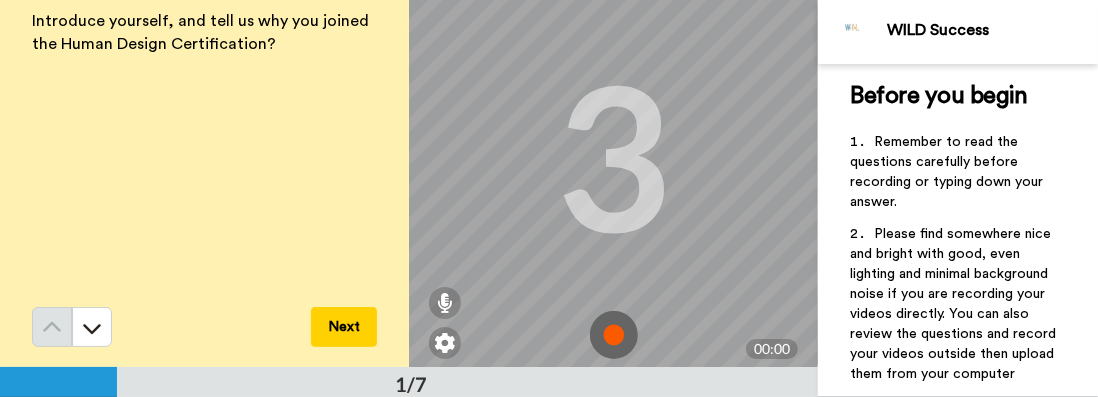 scroll, scrollTop: 81, scrollLeft: 0, axis: vertical 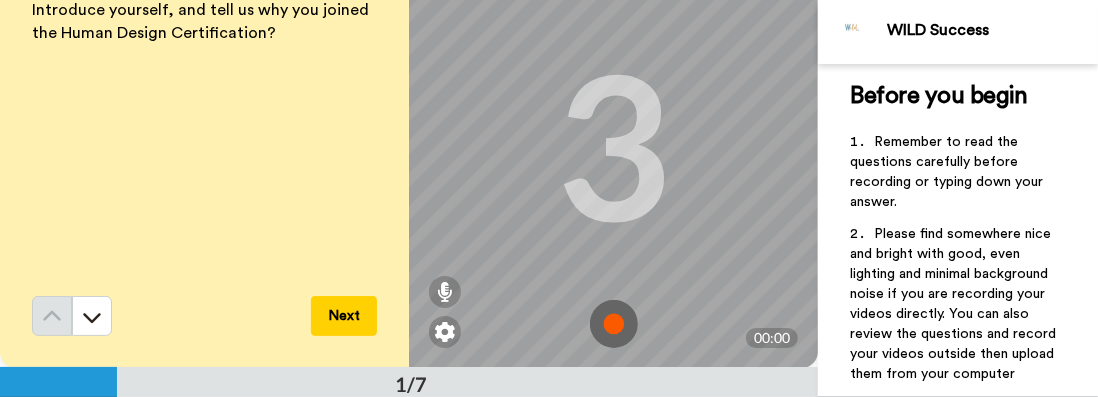 click at bounding box center [614, 324] 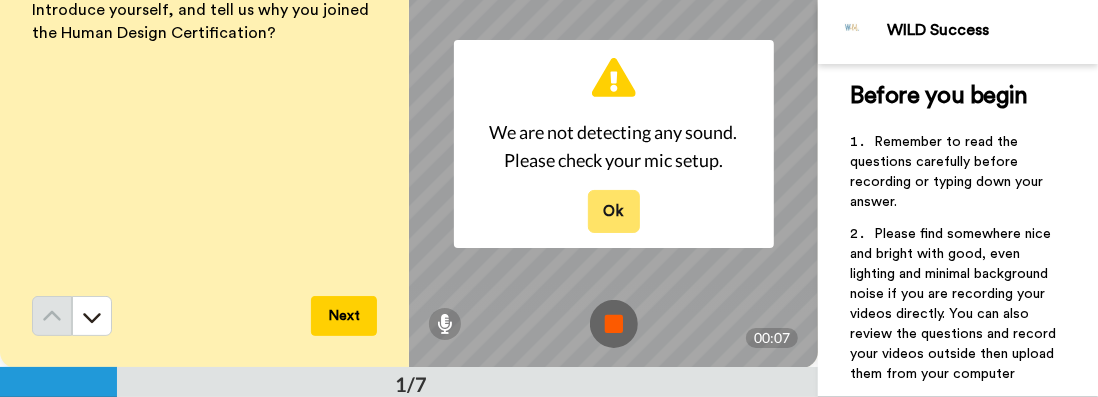 click on "Ok" at bounding box center (614, 211) 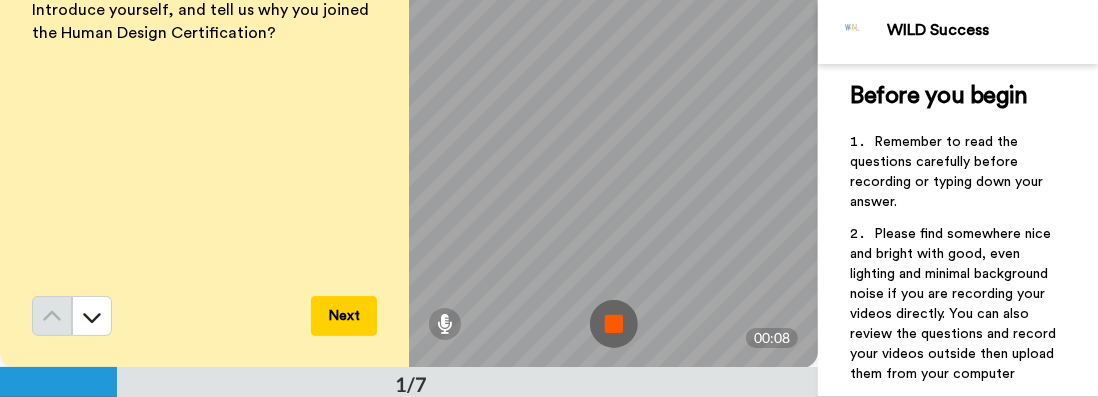 click at bounding box center (614, 324) 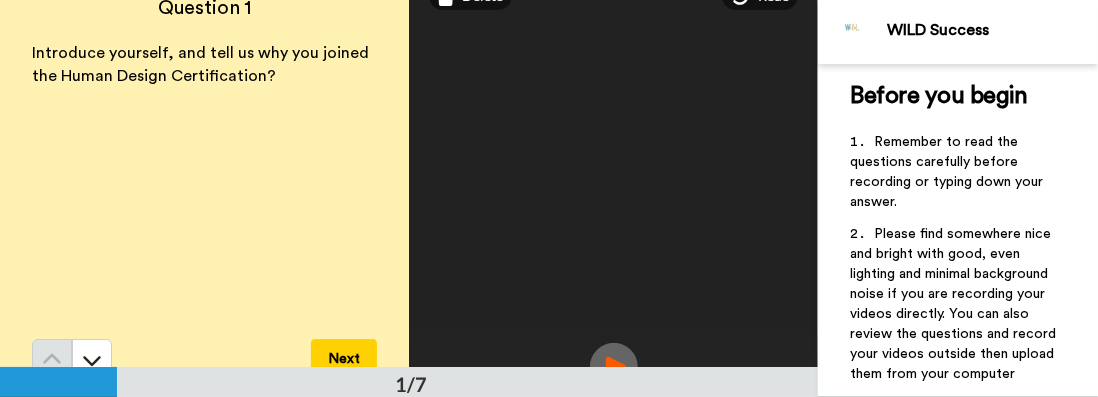 scroll, scrollTop: 0, scrollLeft: 0, axis: both 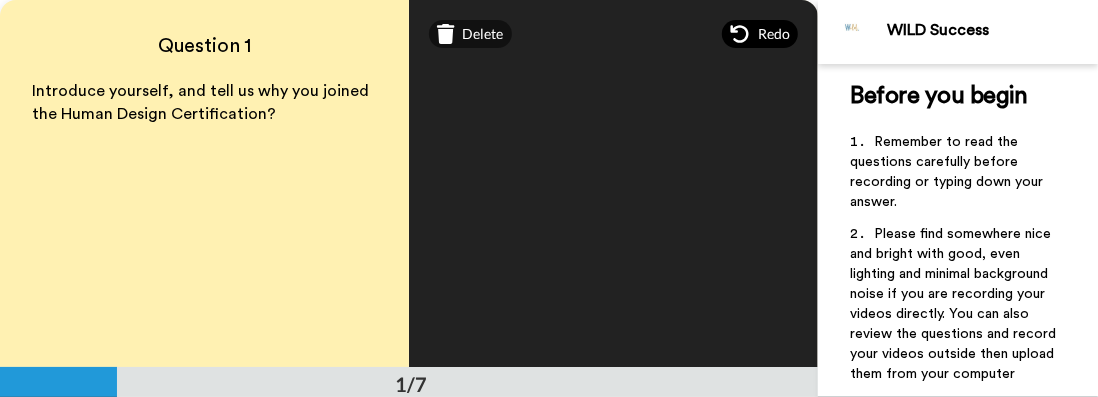 click on "Redo" at bounding box center (774, 34) 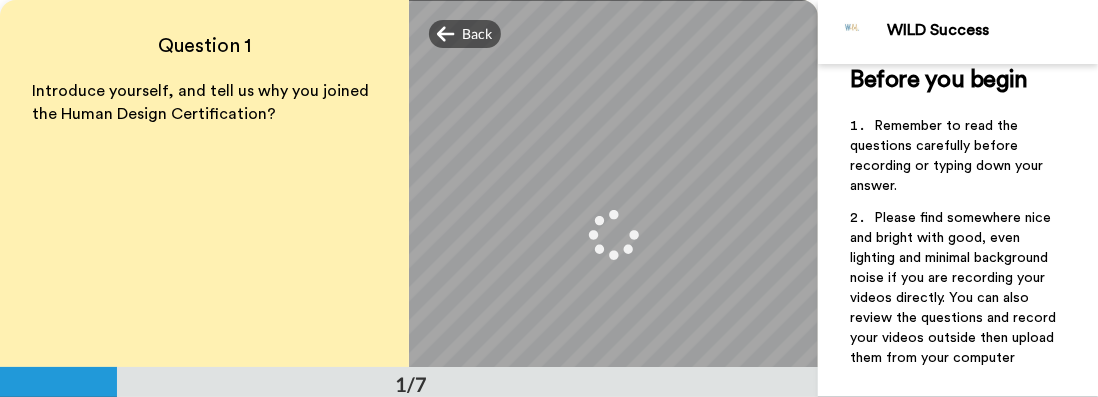 scroll, scrollTop: 55, scrollLeft: 0, axis: vertical 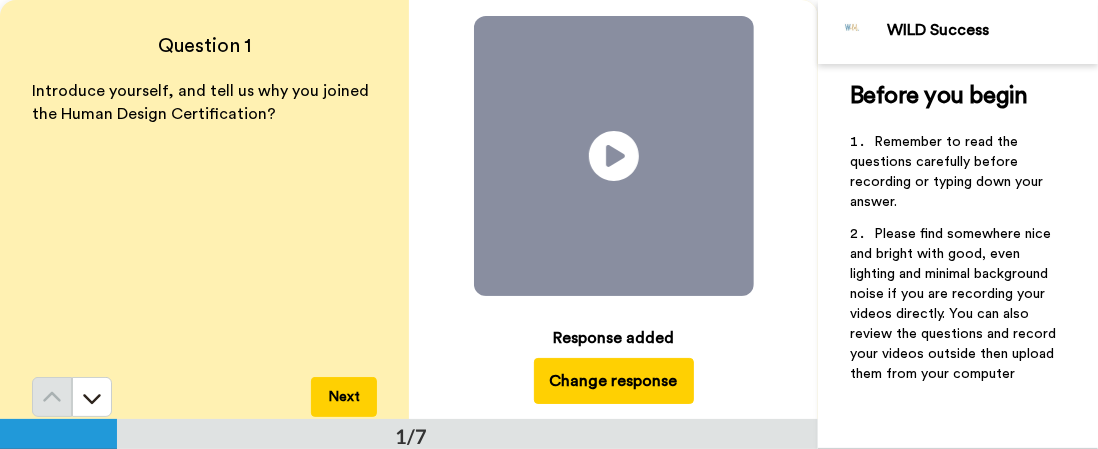 click on "Change response" at bounding box center [614, 381] 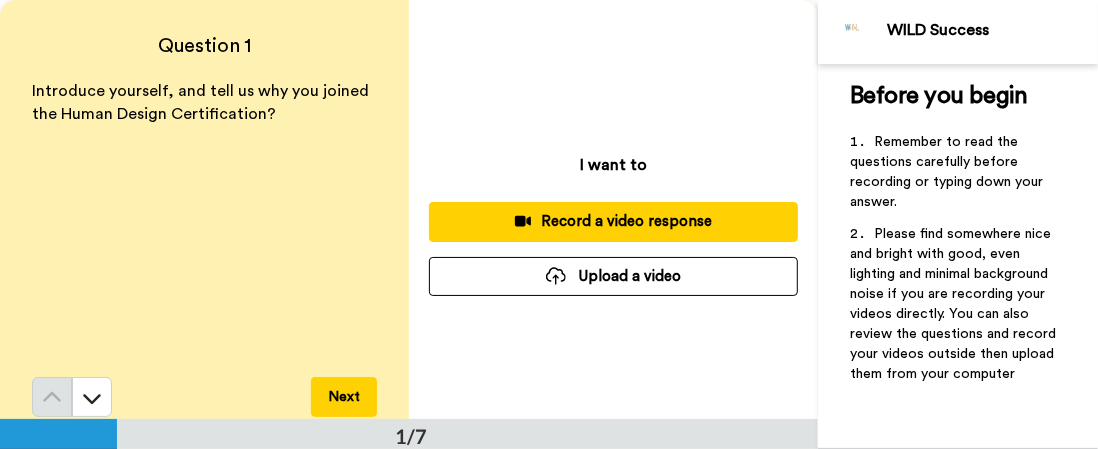 click on "Record a video response" at bounding box center (613, 221) 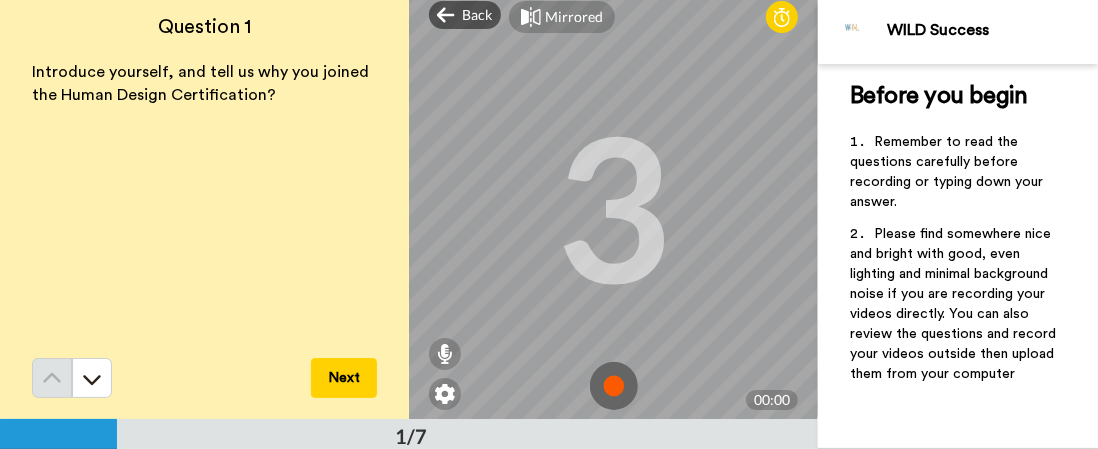 scroll, scrollTop: 29, scrollLeft: 0, axis: vertical 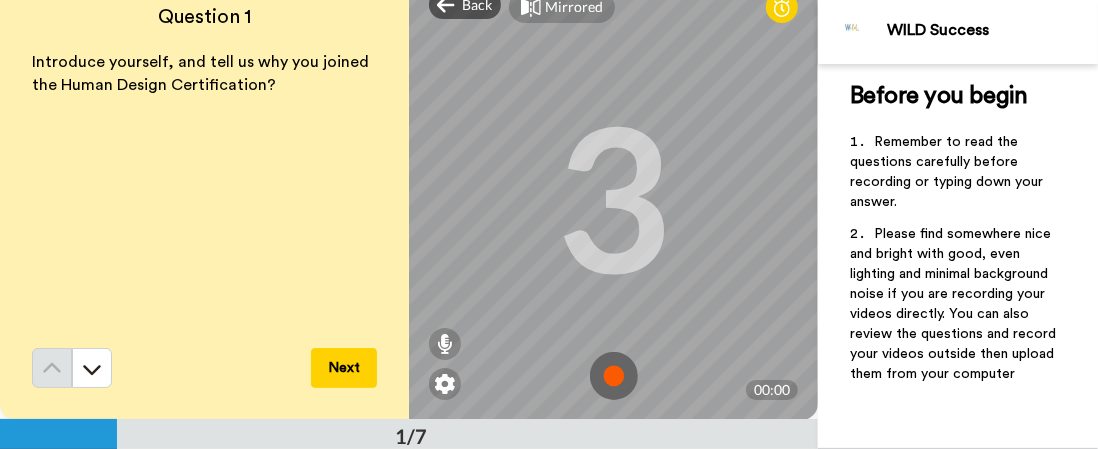 click at bounding box center [614, 376] 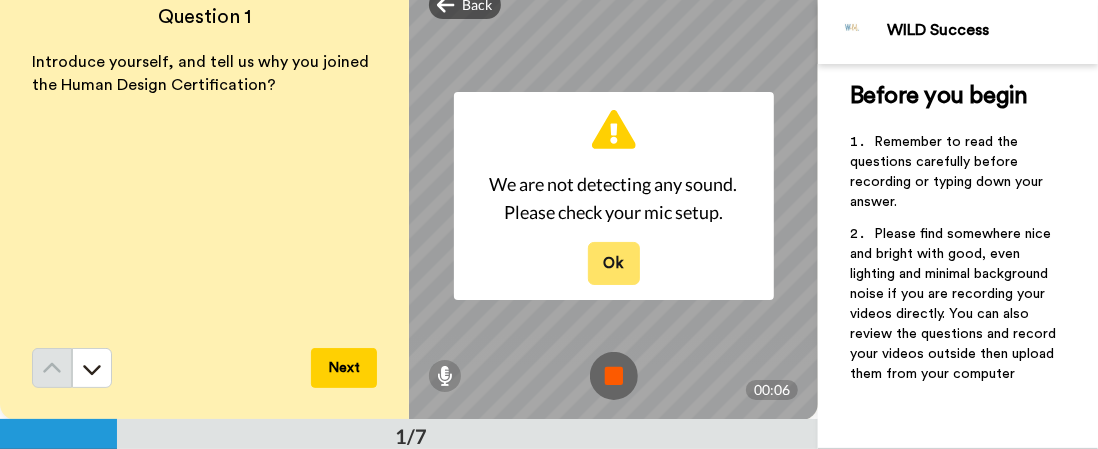 click on "Ok" at bounding box center (614, 263) 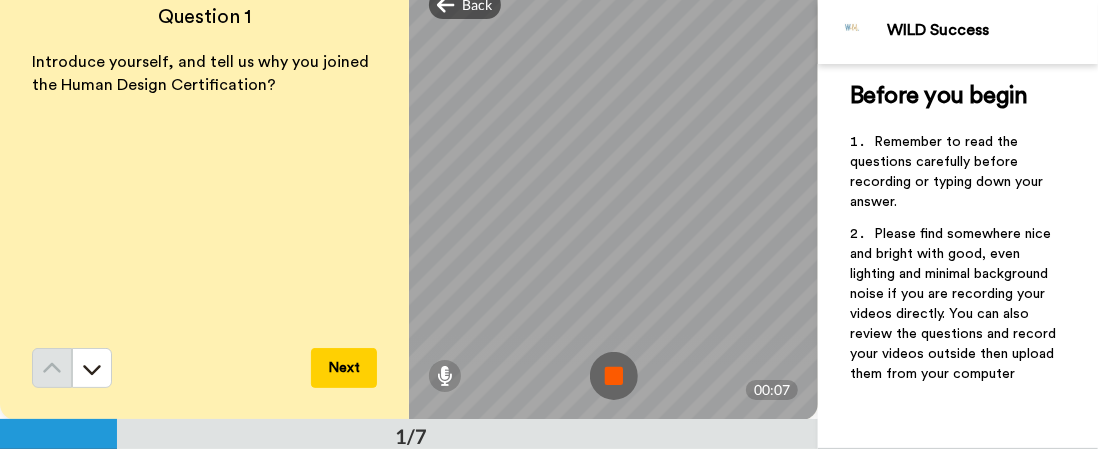click at bounding box center [614, 376] 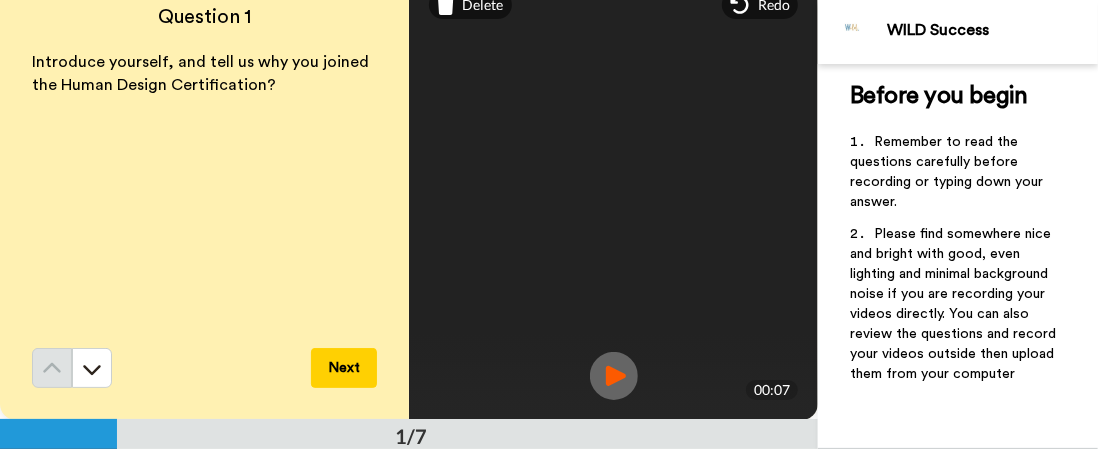 scroll, scrollTop: 0, scrollLeft: 0, axis: both 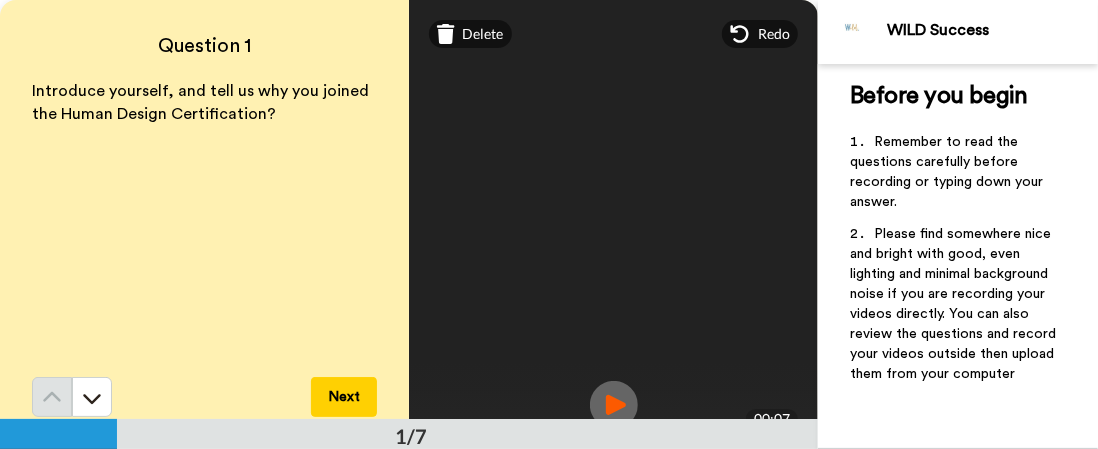 click on "Mirrored Redo" at bounding box center [613, 34] 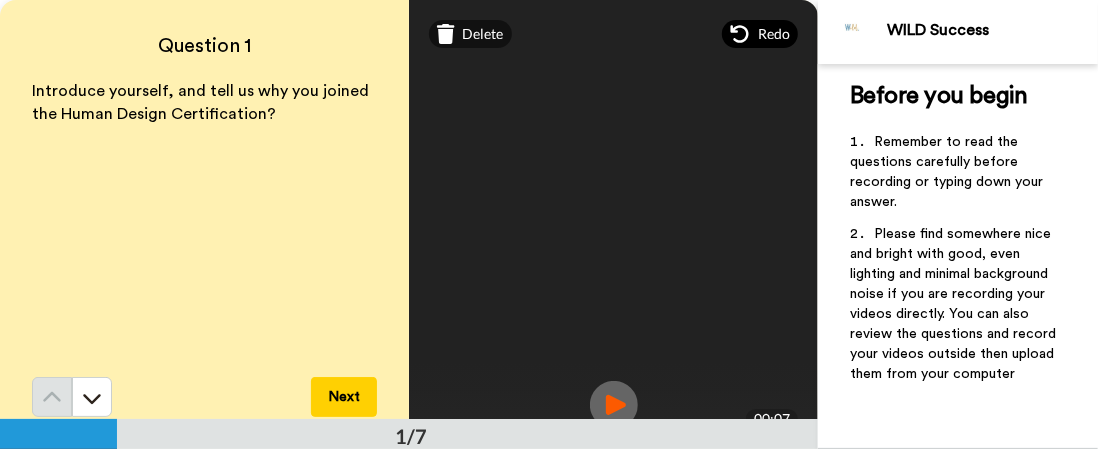 click on "Redo" at bounding box center (760, 34) 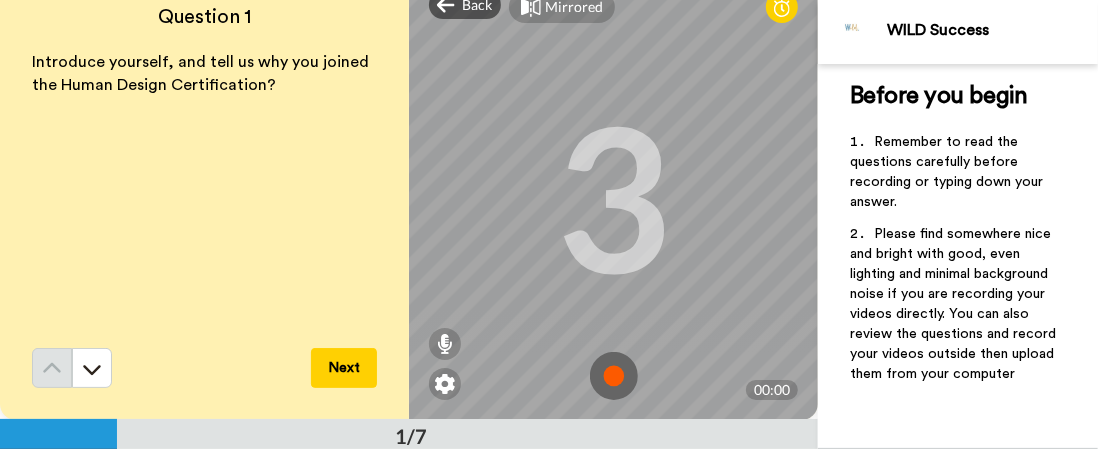 scroll, scrollTop: 0, scrollLeft: 0, axis: both 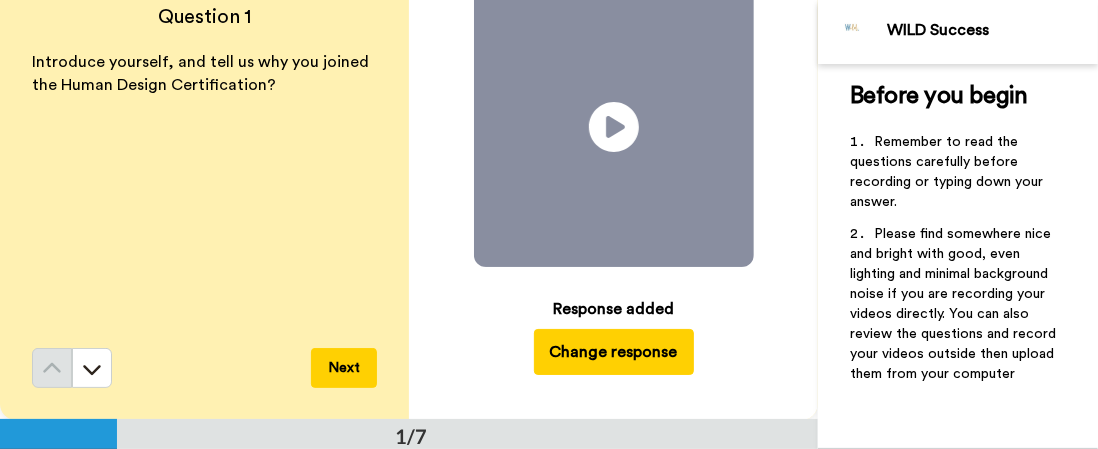 click on "Change response" at bounding box center (614, 352) 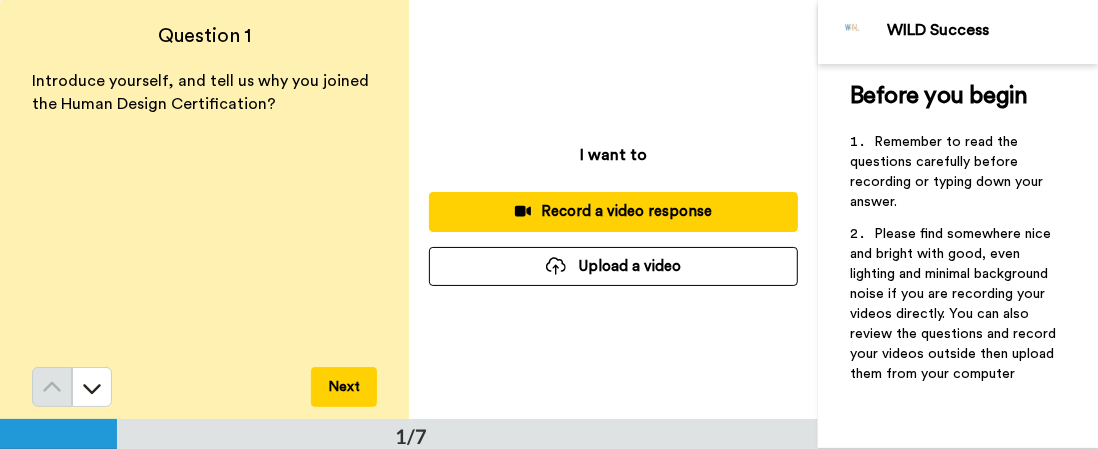 scroll, scrollTop: 0, scrollLeft: 0, axis: both 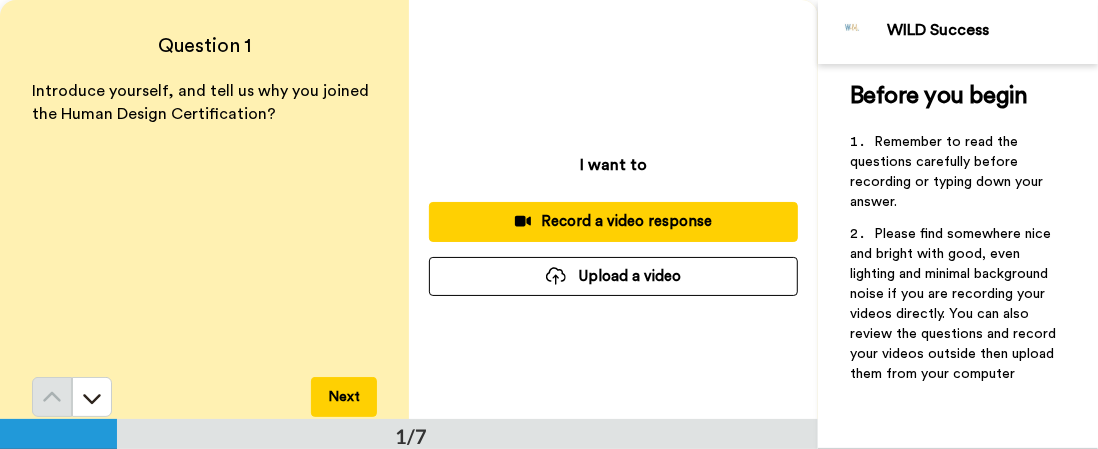 click on "Record a video response" at bounding box center (613, 221) 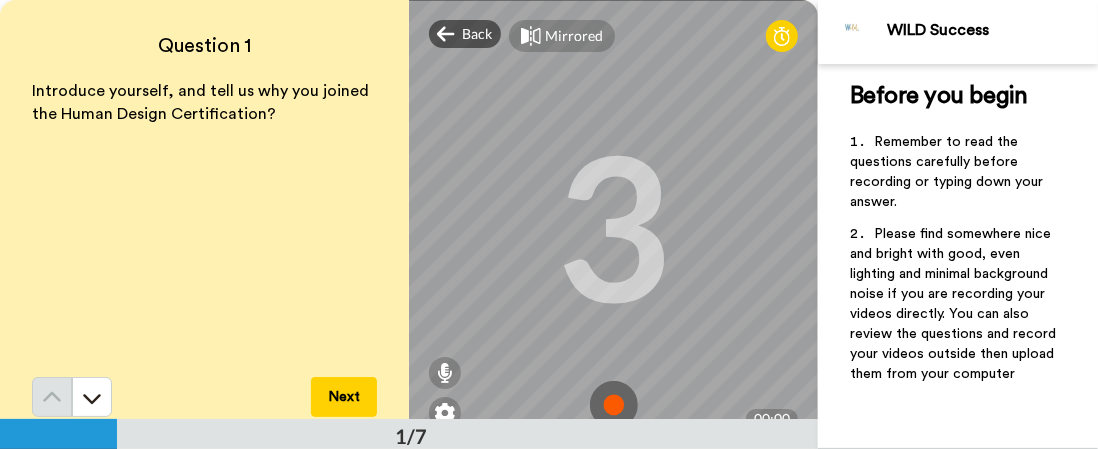 scroll, scrollTop: 29, scrollLeft: 0, axis: vertical 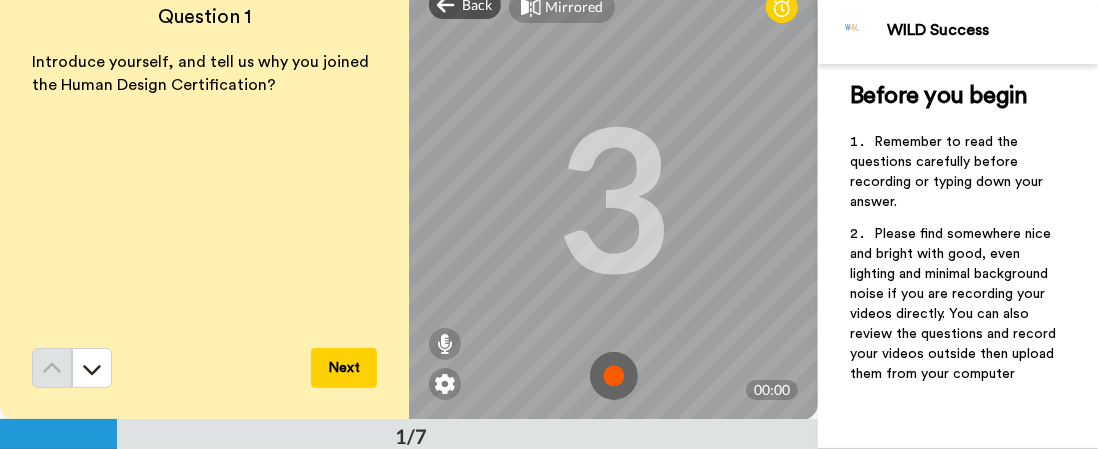 click at bounding box center (614, 376) 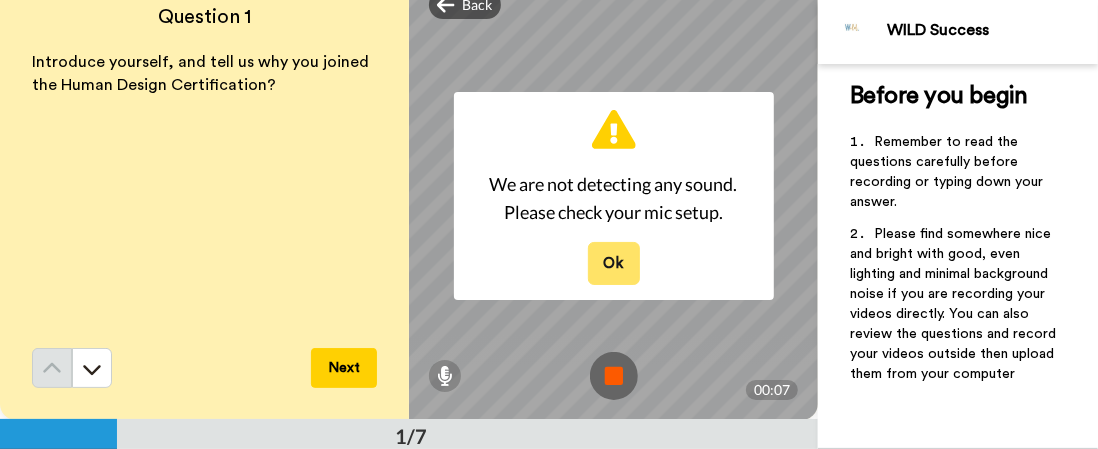 click on "Ok" at bounding box center (614, 263) 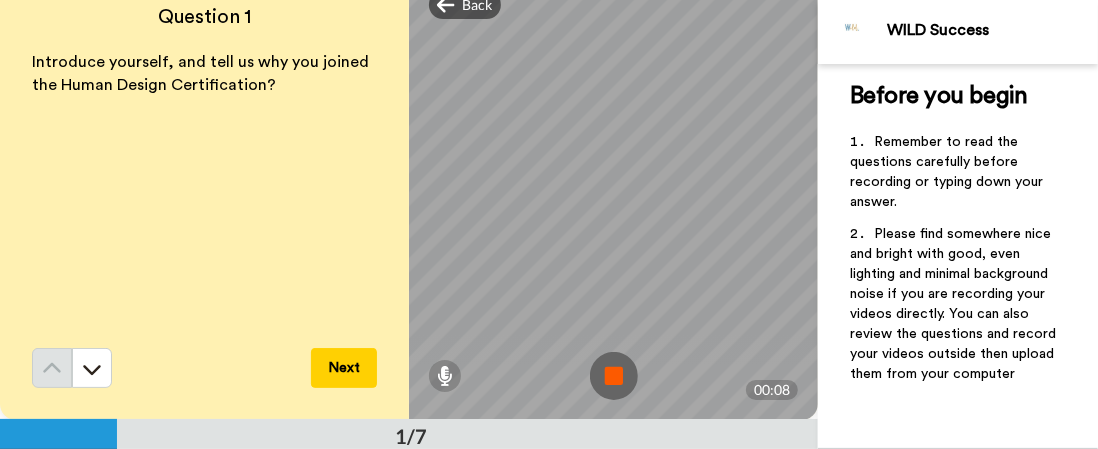 click at bounding box center [614, 376] 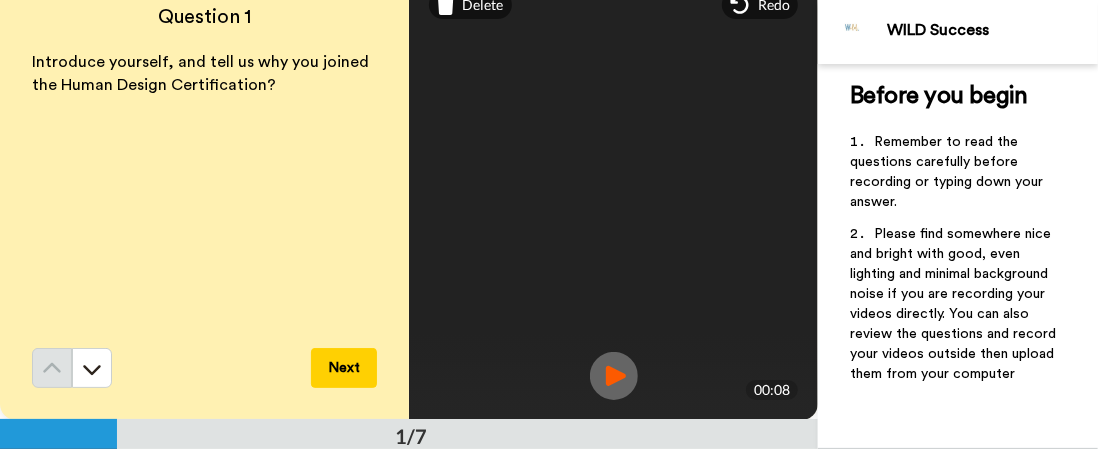 click at bounding box center (614, 376) 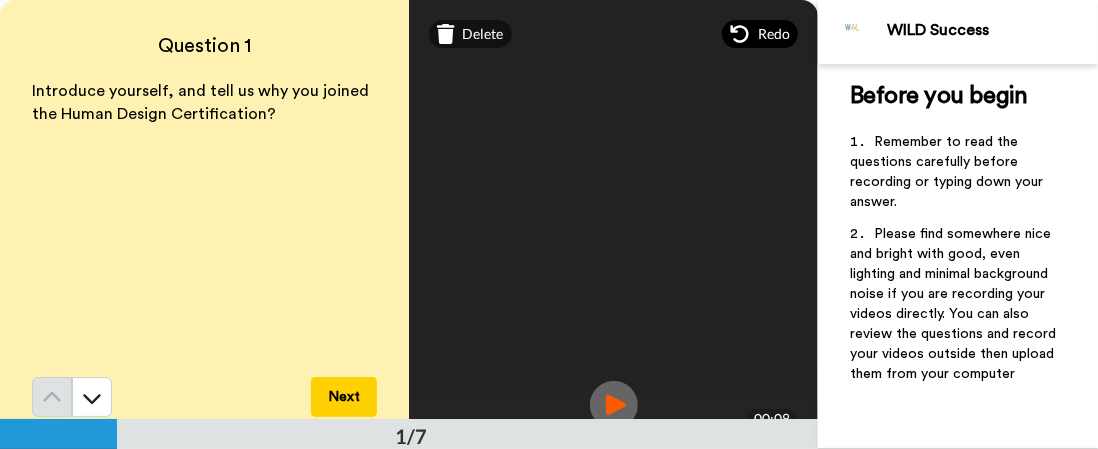 click 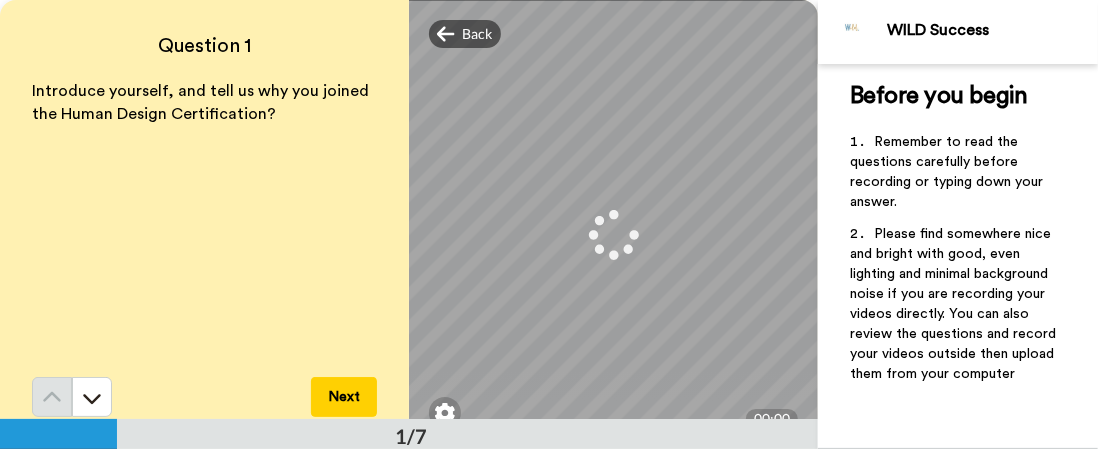 scroll, scrollTop: 29, scrollLeft: 0, axis: vertical 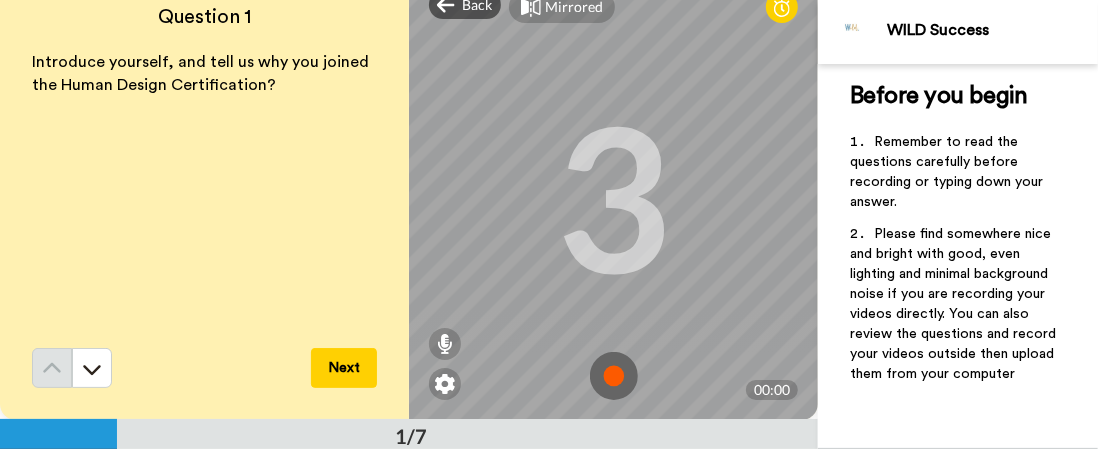 click at bounding box center [614, 376] 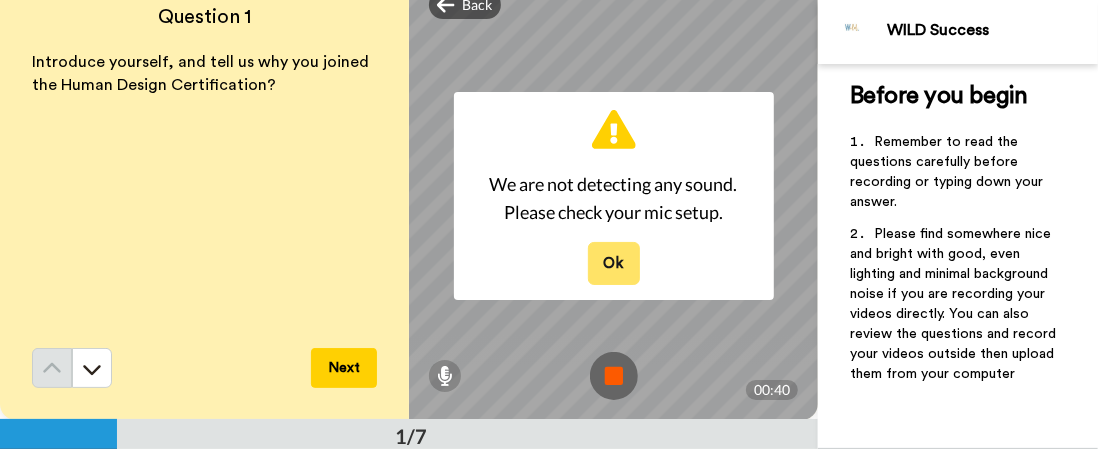 click on "Ok" at bounding box center [614, 263] 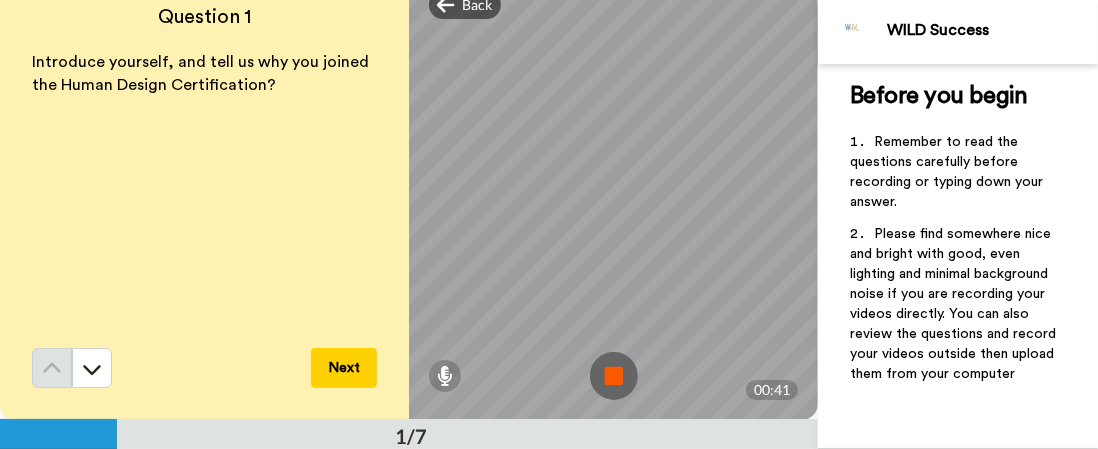 click at bounding box center (614, 376) 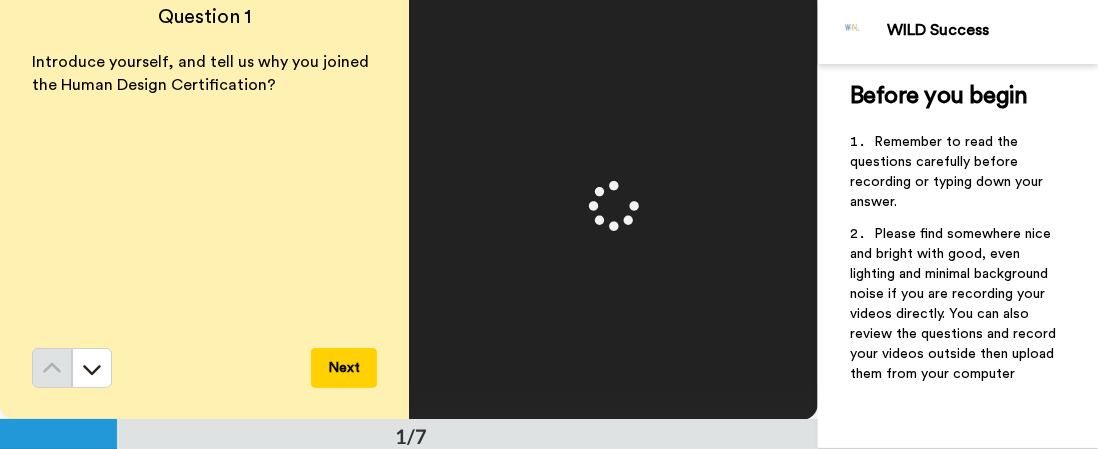 scroll, scrollTop: 66, scrollLeft: 0, axis: vertical 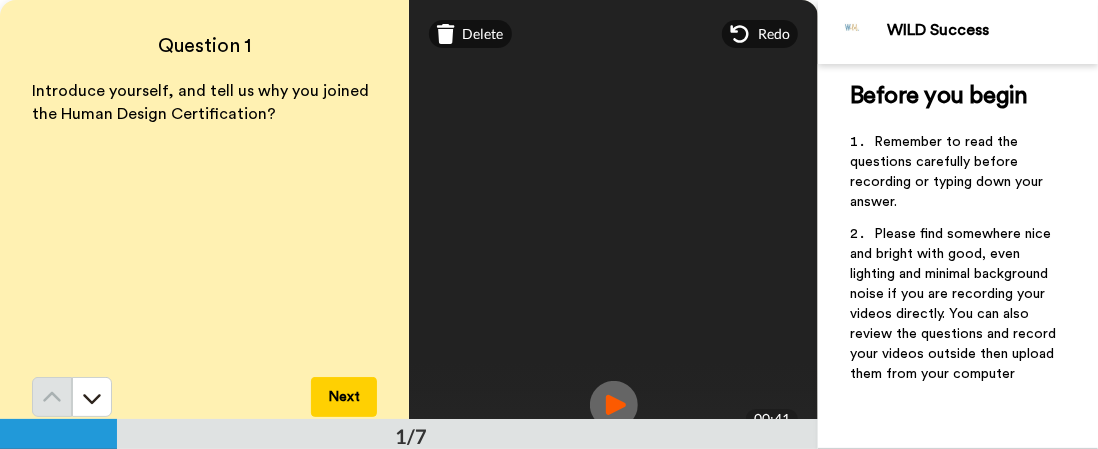 click at bounding box center (614, 405) 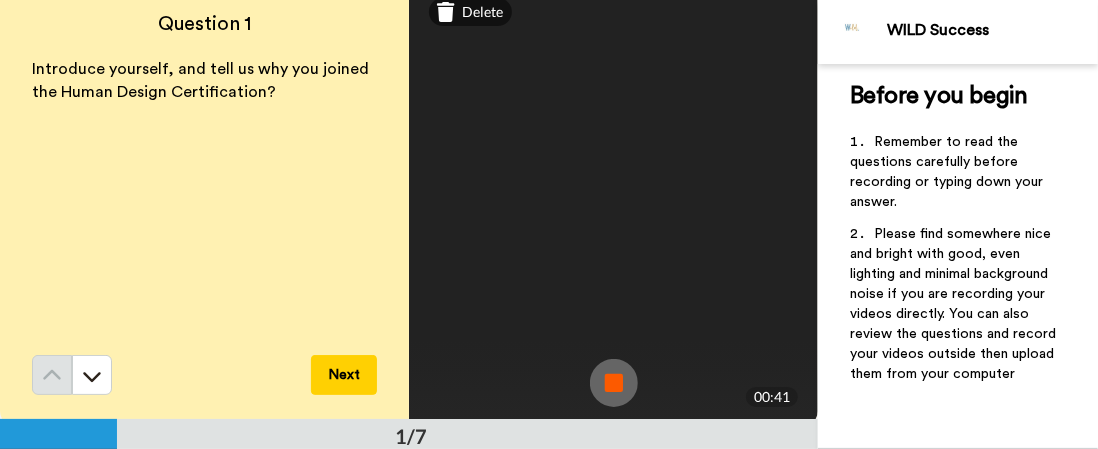 scroll, scrollTop: 29, scrollLeft: 0, axis: vertical 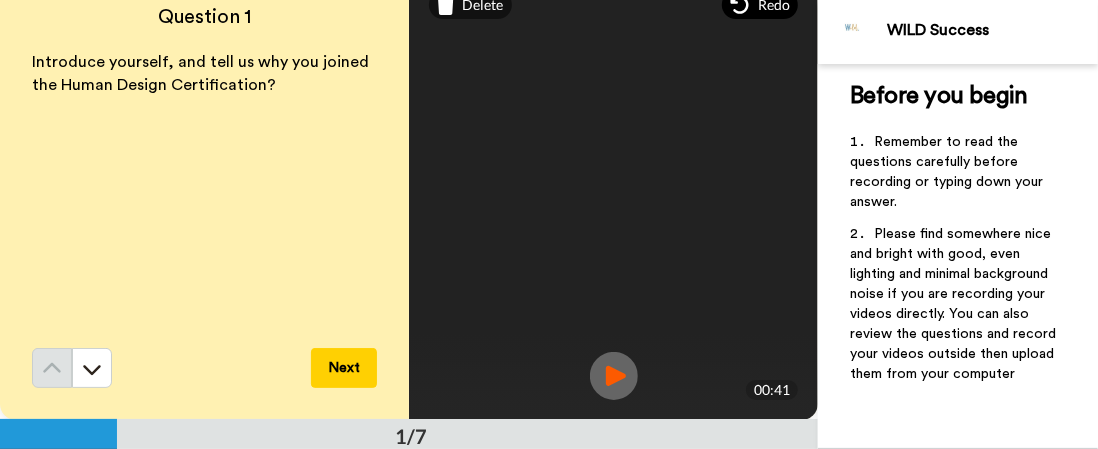 click 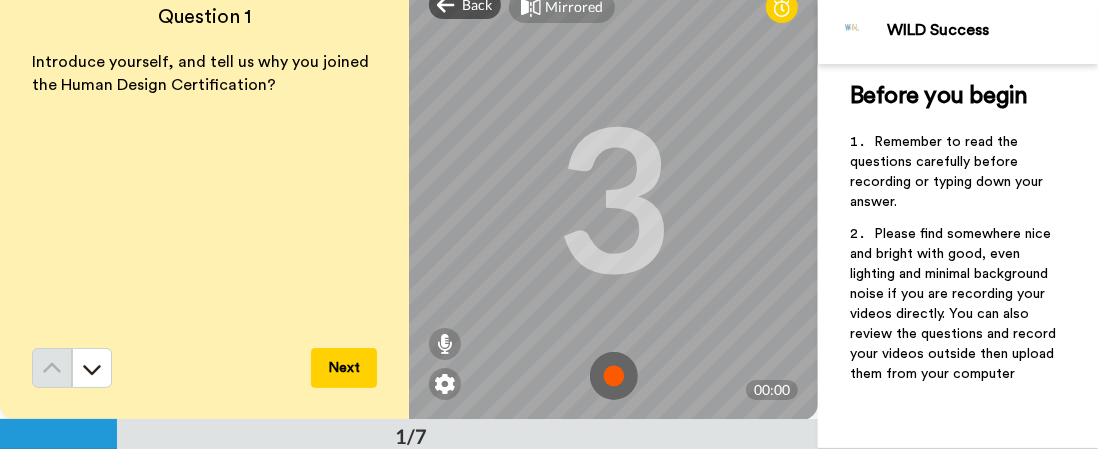 click at bounding box center (614, 376) 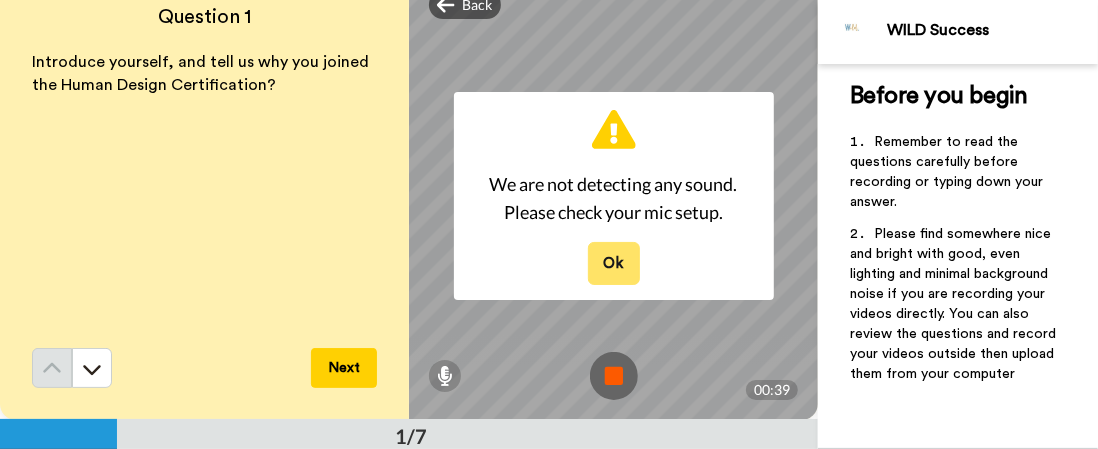 click on "Ok" at bounding box center [614, 263] 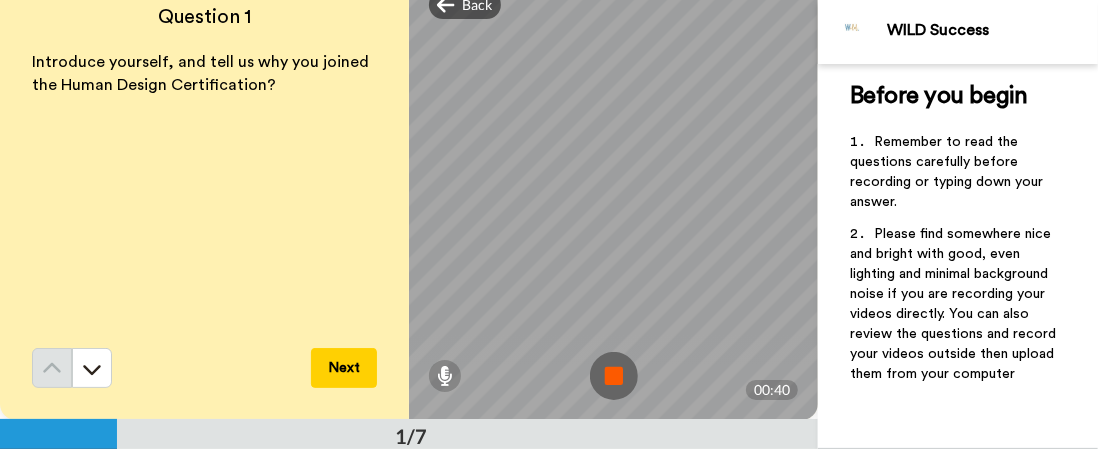 click at bounding box center (614, 376) 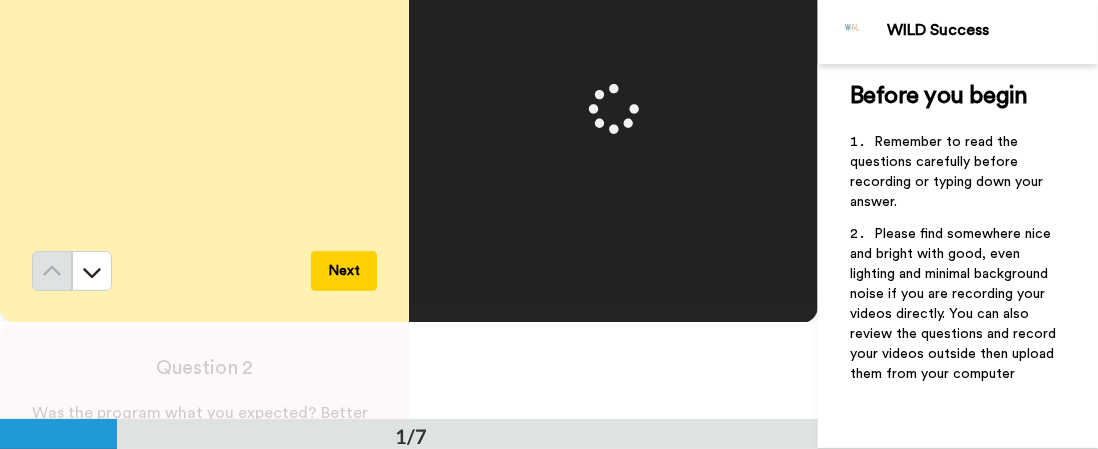 scroll, scrollTop: 133, scrollLeft: 0, axis: vertical 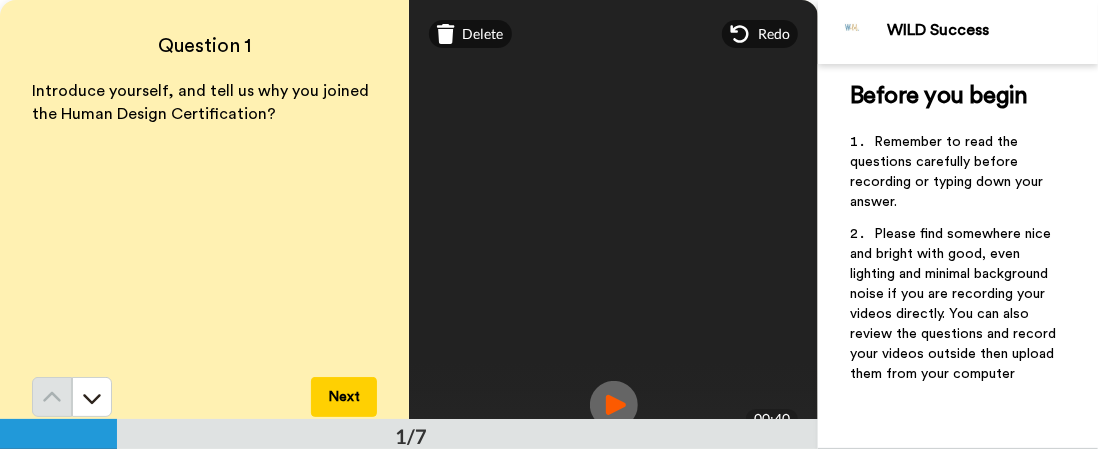 click at bounding box center (614, 405) 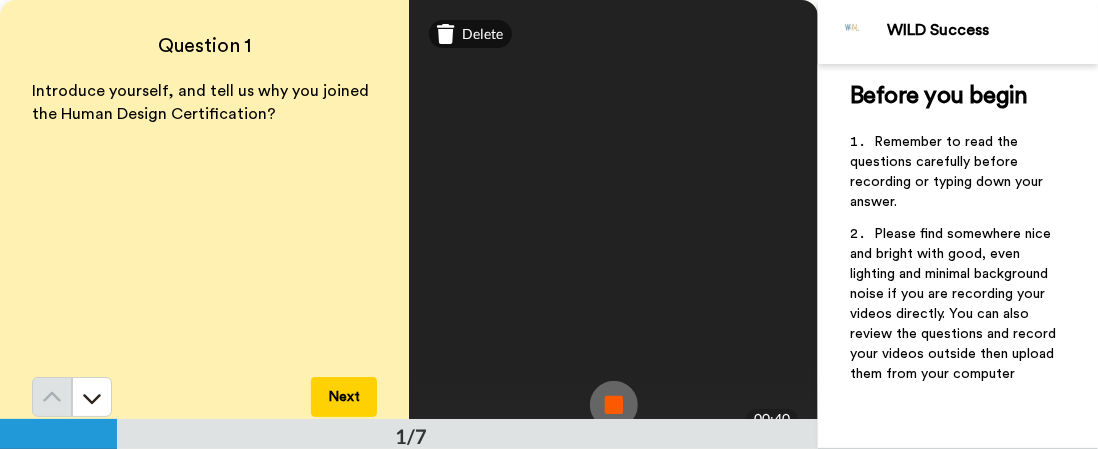scroll, scrollTop: 29, scrollLeft: 0, axis: vertical 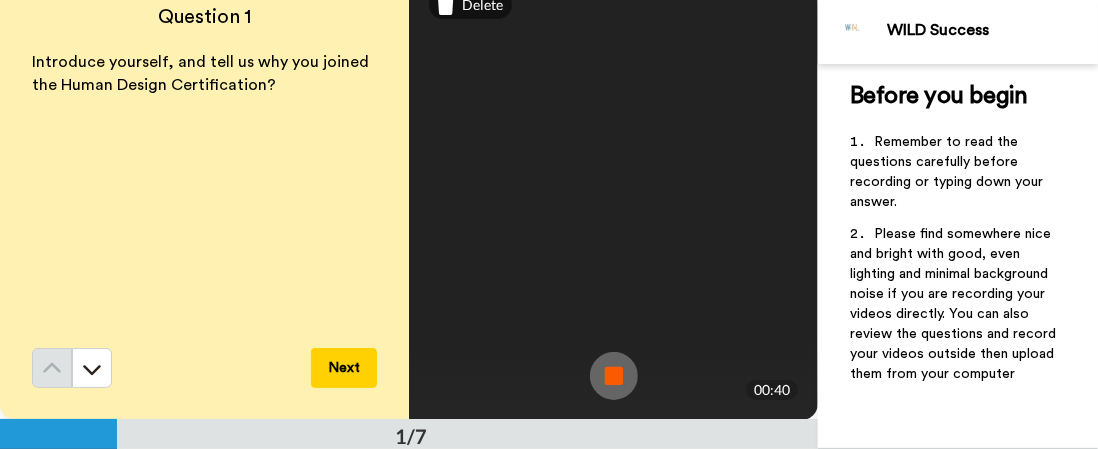 click at bounding box center (614, 376) 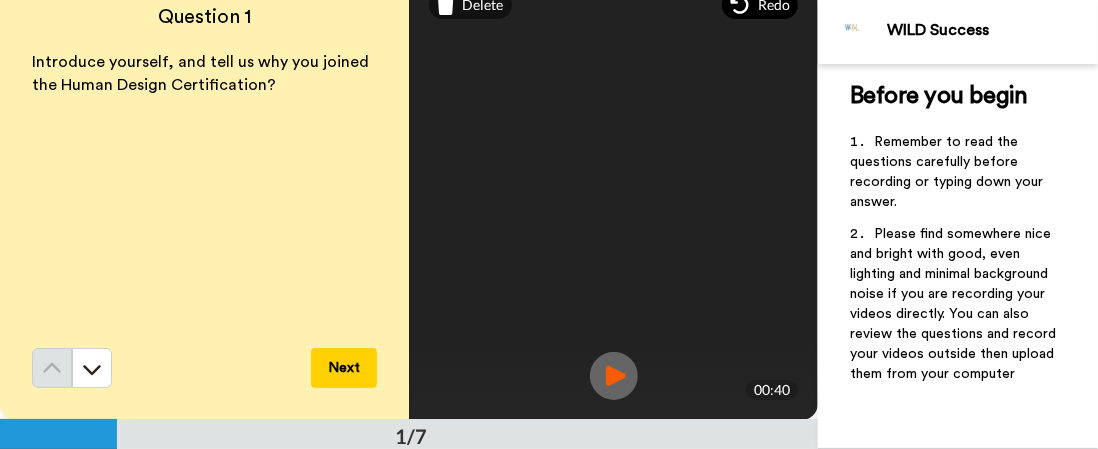 click on "Redo" at bounding box center [774, 5] 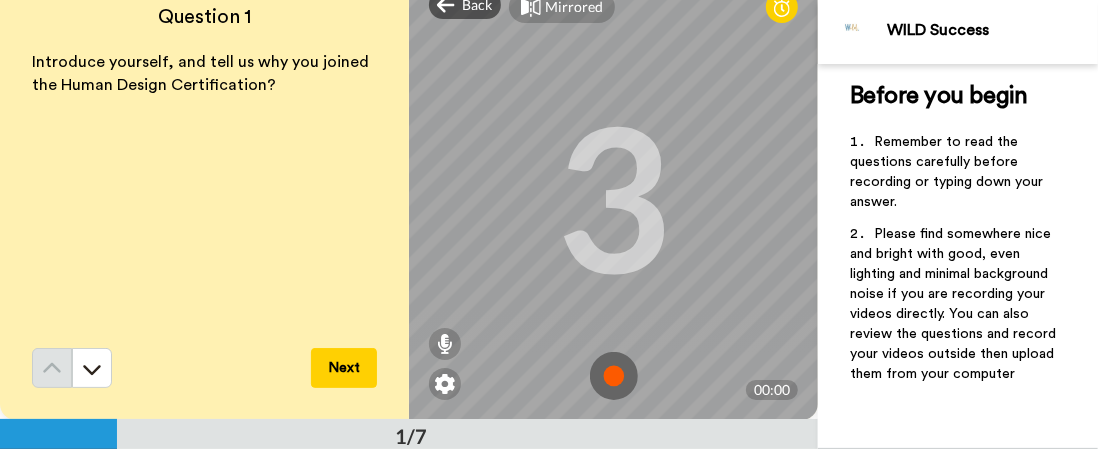 click at bounding box center (614, 376) 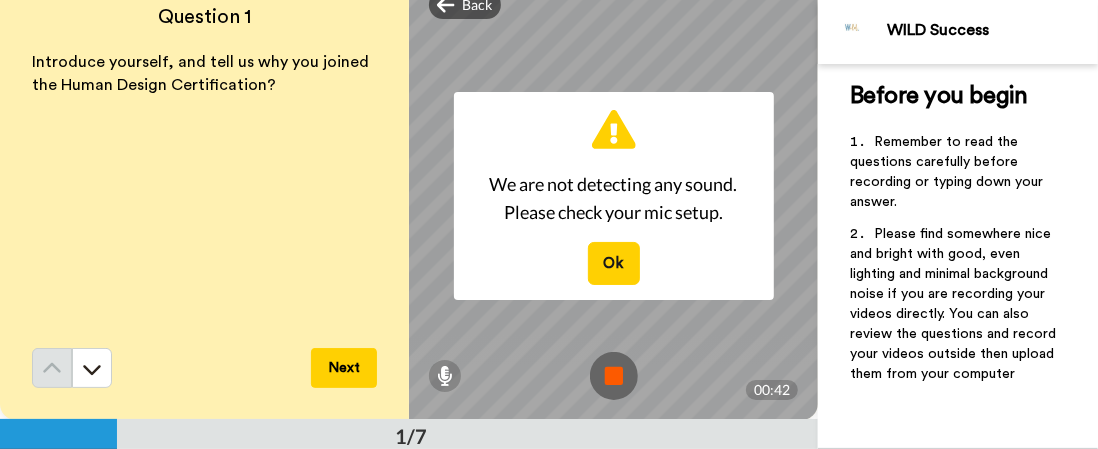 click at bounding box center [614, 376] 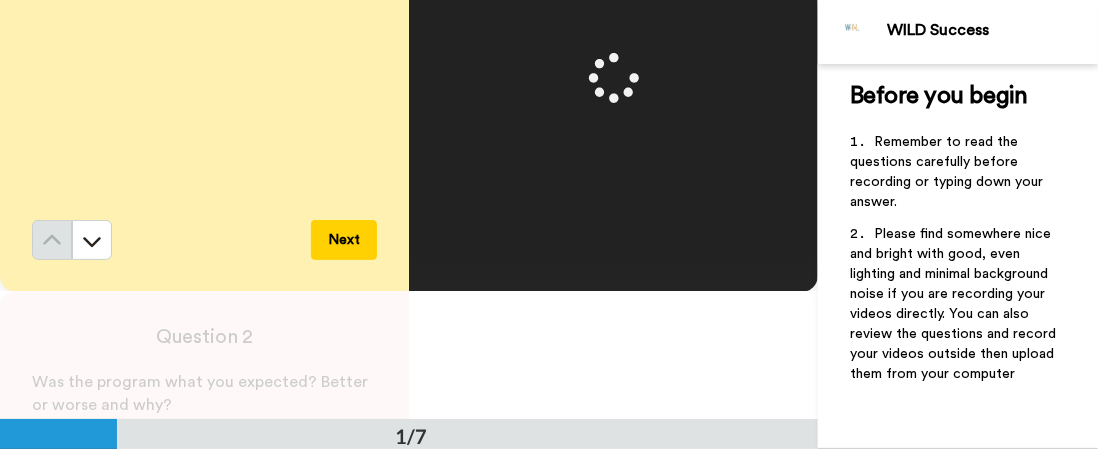 scroll, scrollTop: 133, scrollLeft: 0, axis: vertical 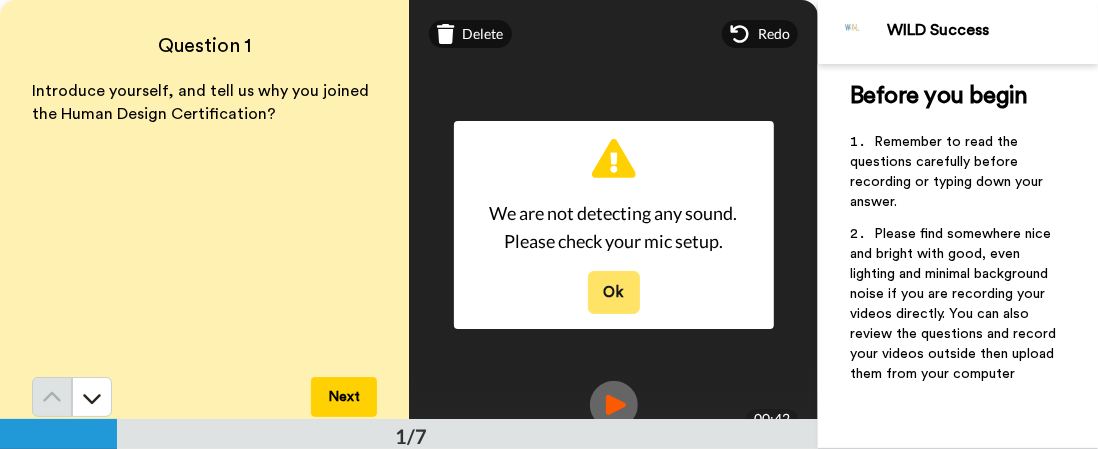 click on "Ok" at bounding box center [614, 292] 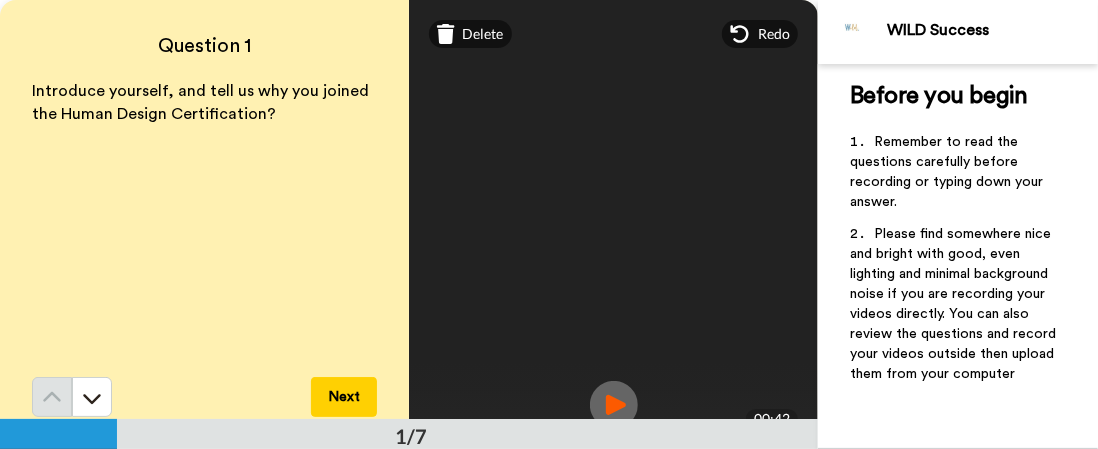 click at bounding box center [614, 405] 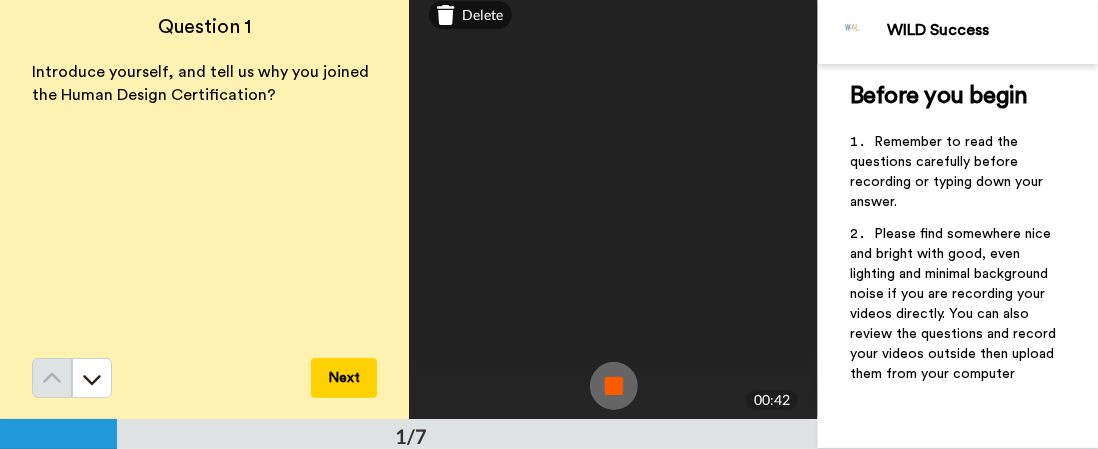 scroll, scrollTop: 29, scrollLeft: 0, axis: vertical 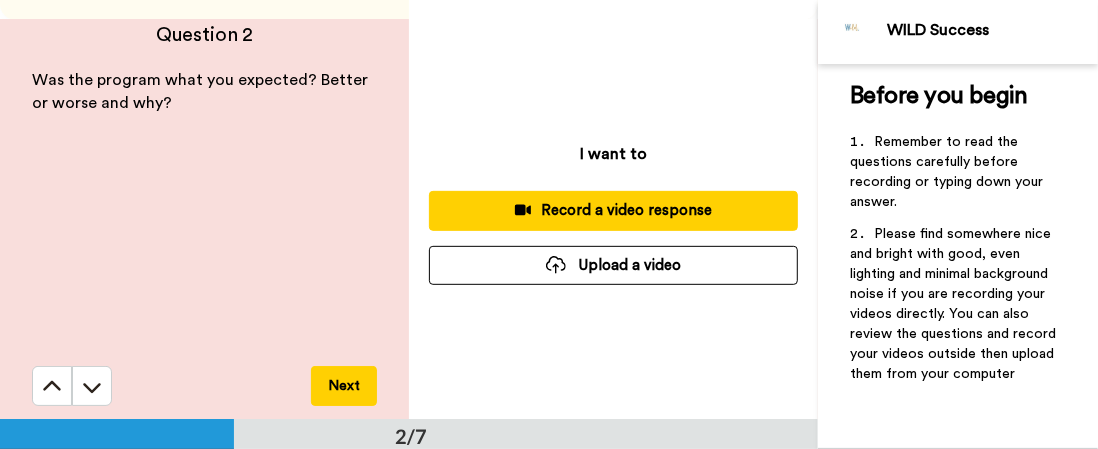 click on "Record a video response" at bounding box center [613, 210] 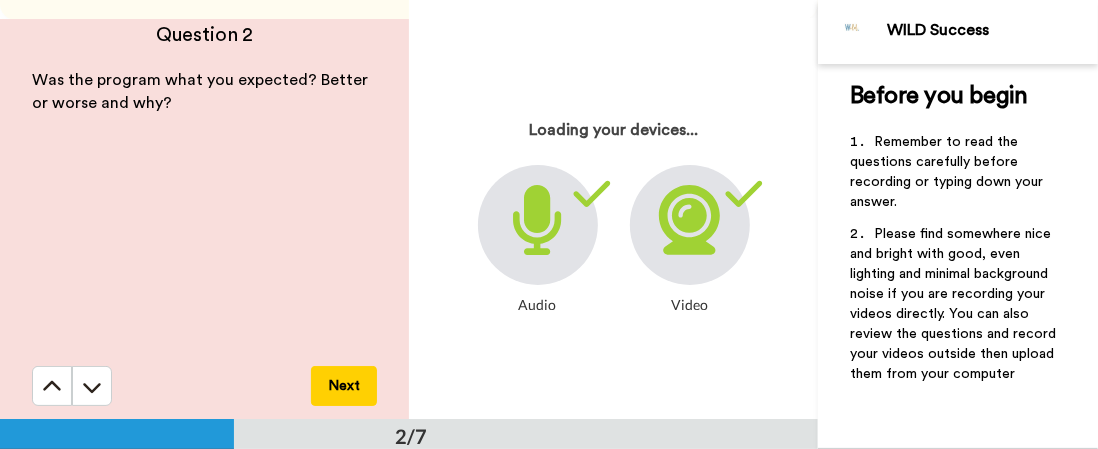 scroll, scrollTop: 29, scrollLeft: 0, axis: vertical 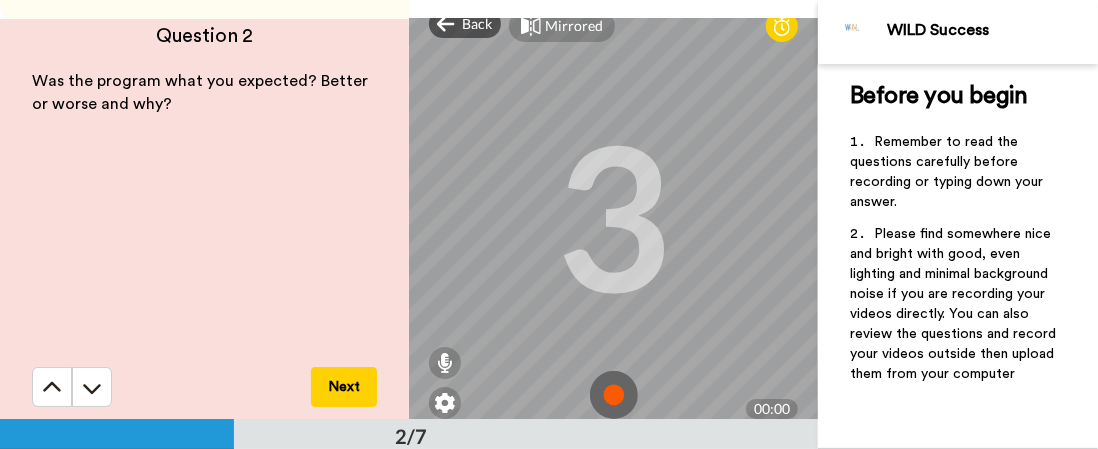 click at bounding box center (614, 395) 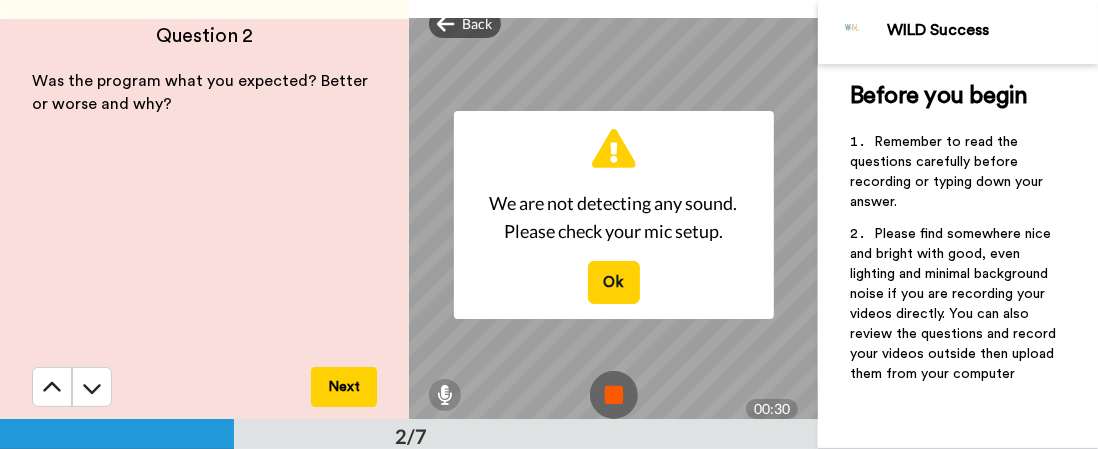 click at bounding box center [614, 395] 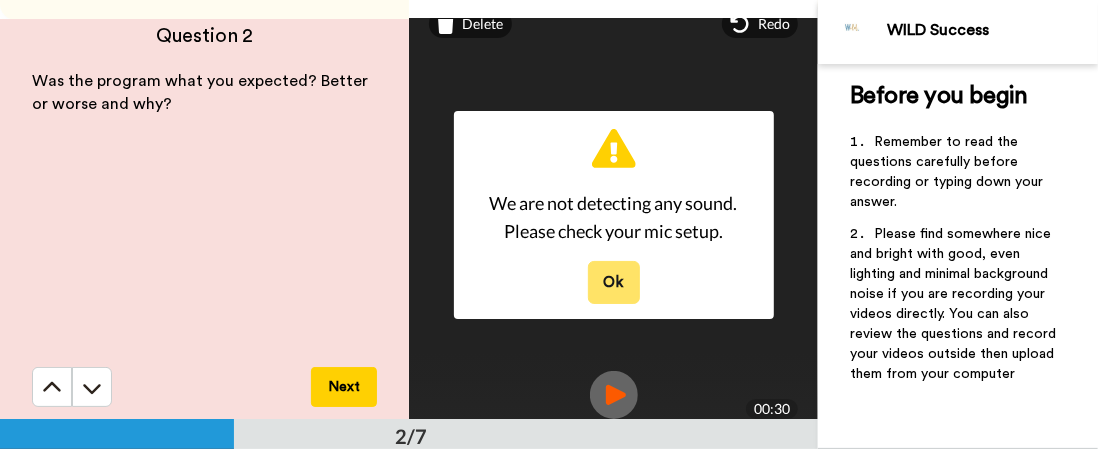 click on "Ok" at bounding box center [614, 282] 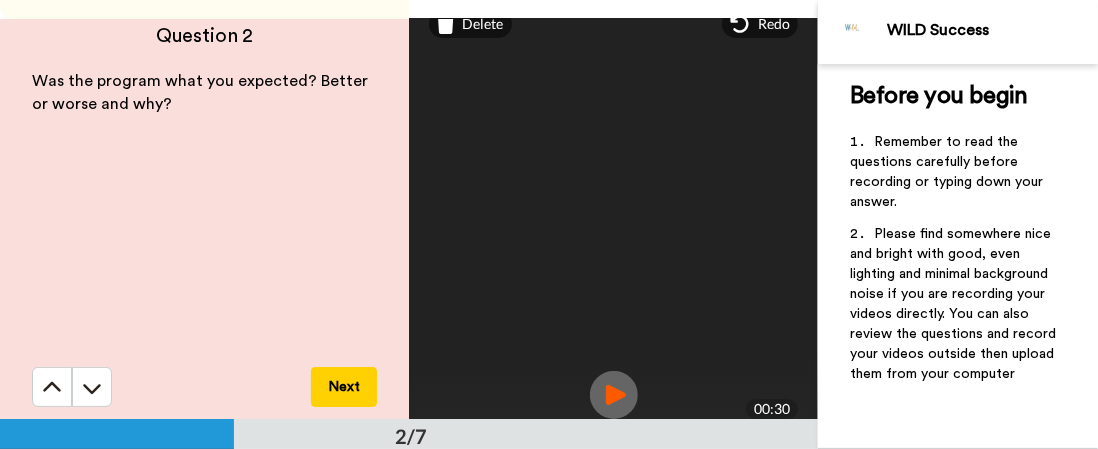 click at bounding box center (614, 395) 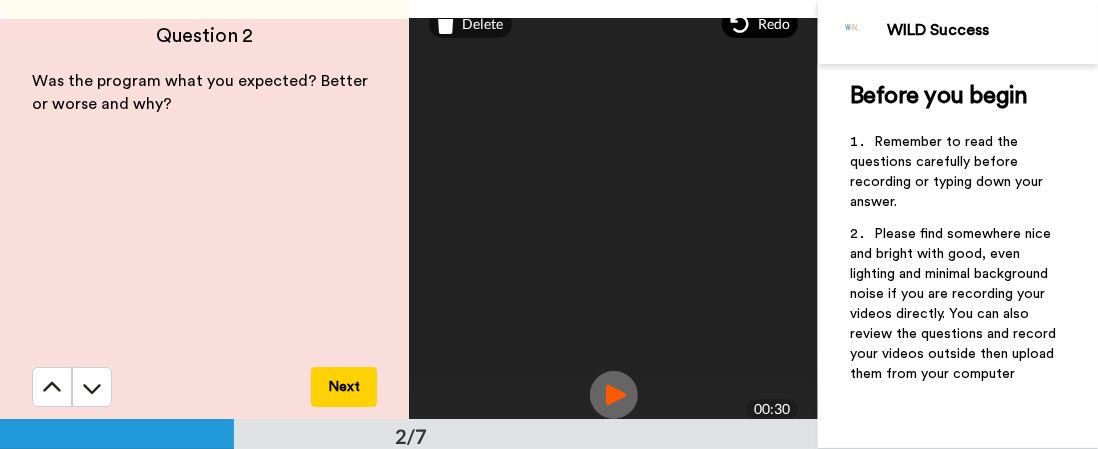 click on "Redo" at bounding box center [774, 24] 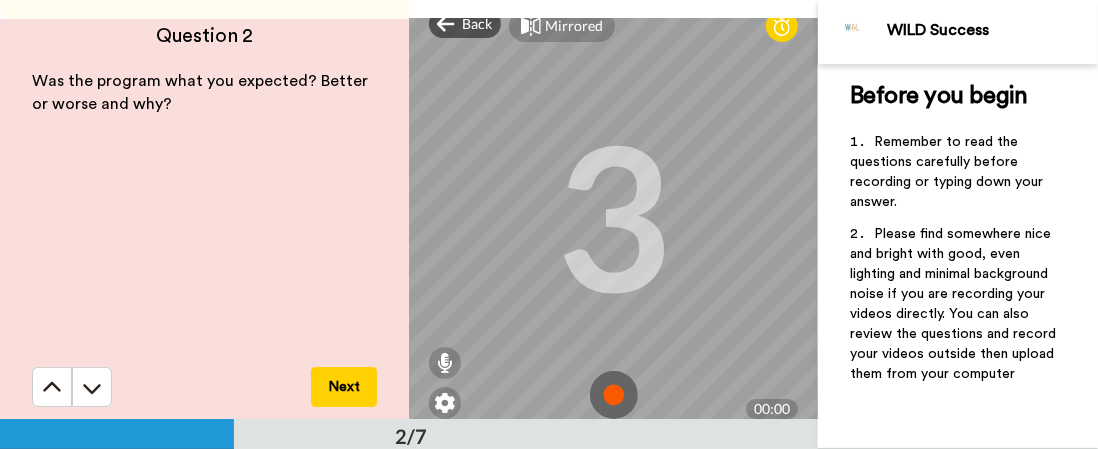 click at bounding box center (614, 395) 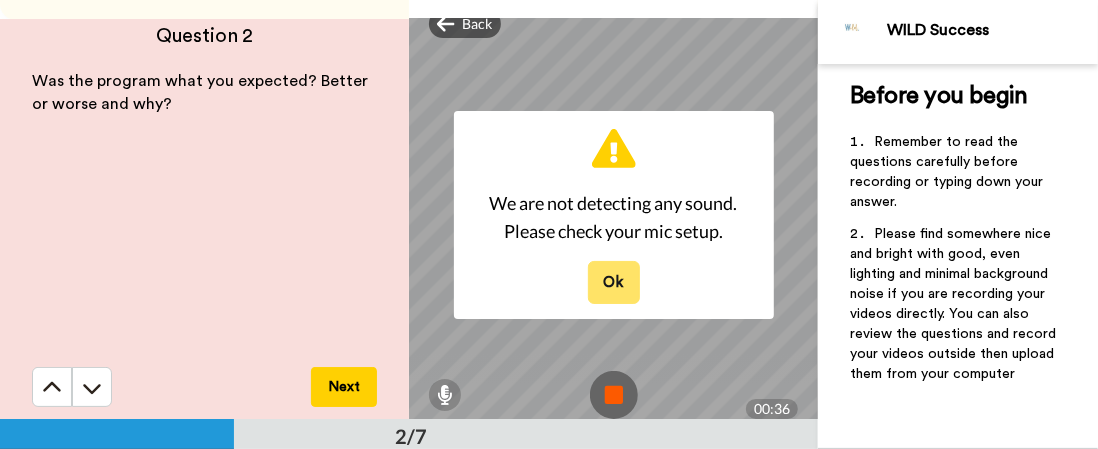 click on "Ok" at bounding box center (614, 282) 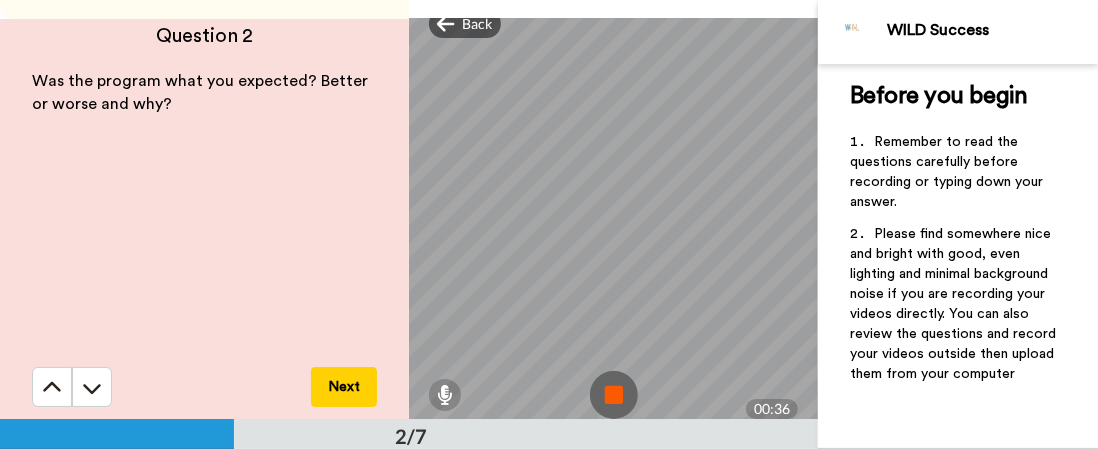 click at bounding box center (614, 395) 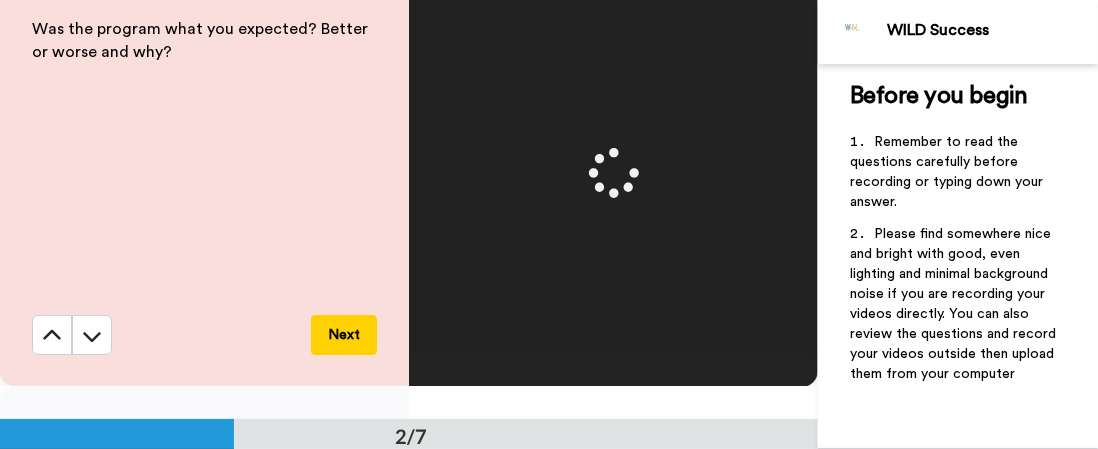 scroll, scrollTop: 466, scrollLeft: 0, axis: vertical 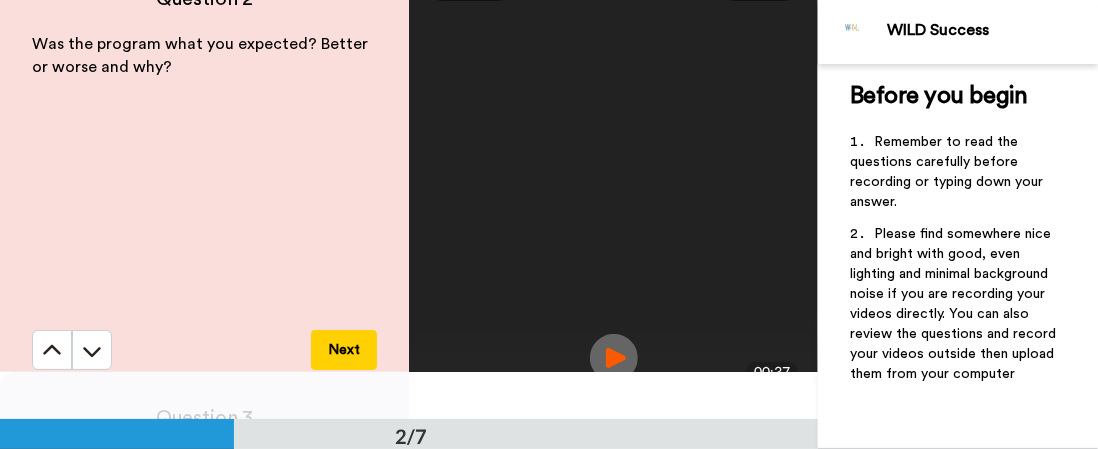 click at bounding box center [614, 358] 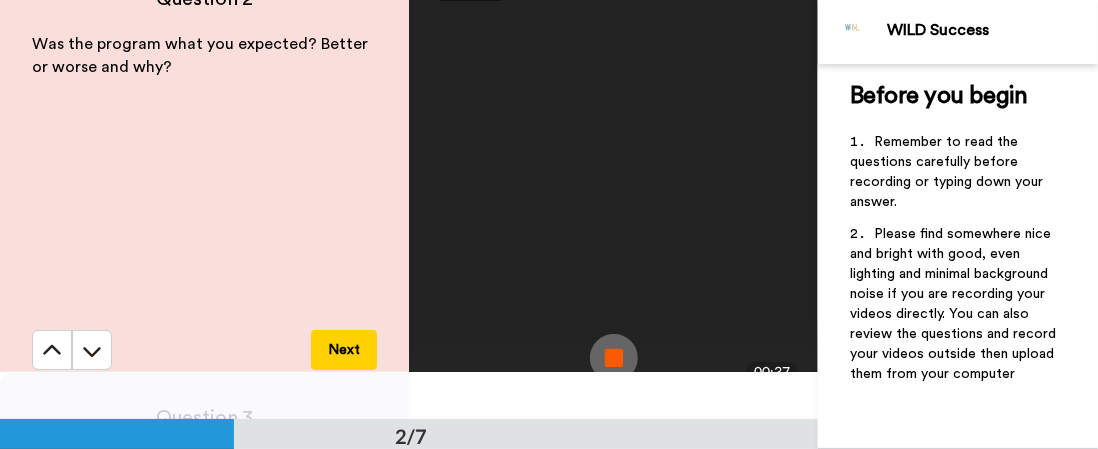 scroll, scrollTop: 29, scrollLeft: 0, axis: vertical 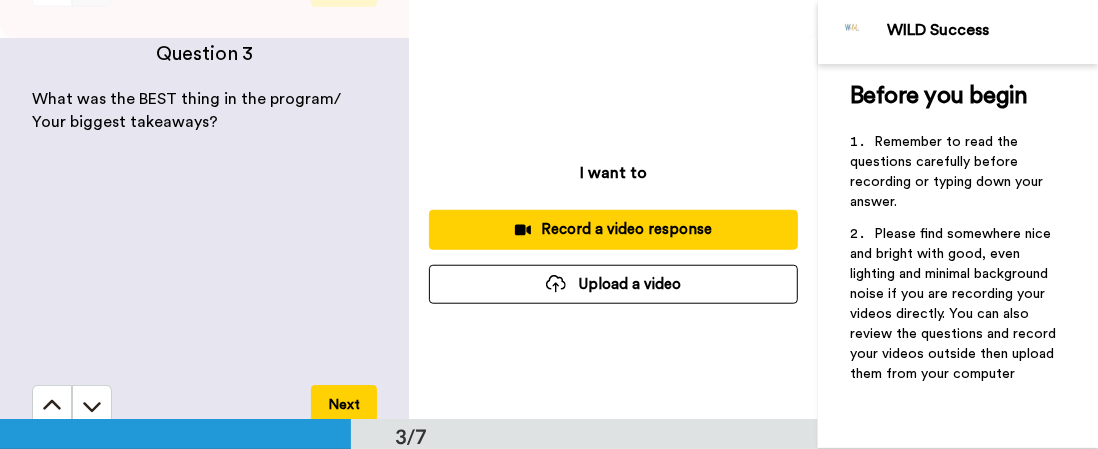 click on "Record a video response" at bounding box center [613, 229] 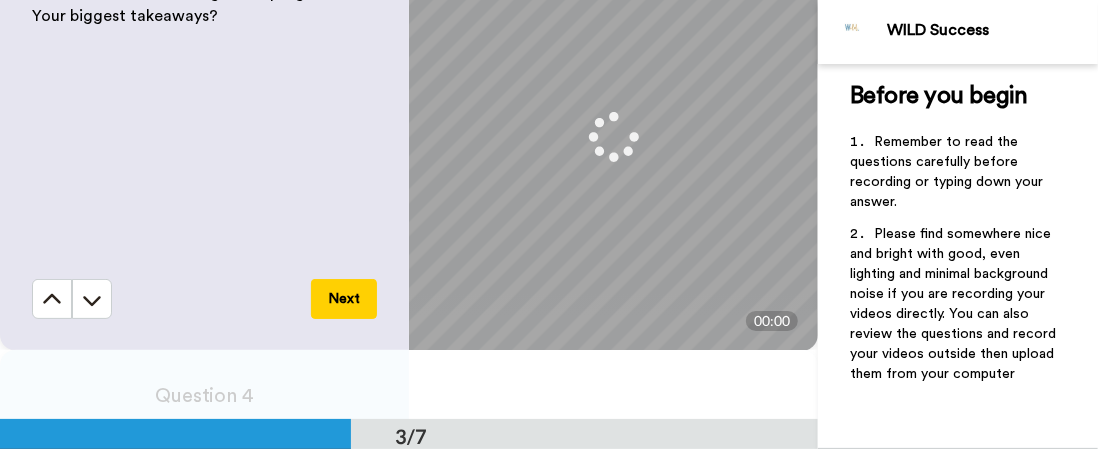 scroll, scrollTop: 866, scrollLeft: 0, axis: vertical 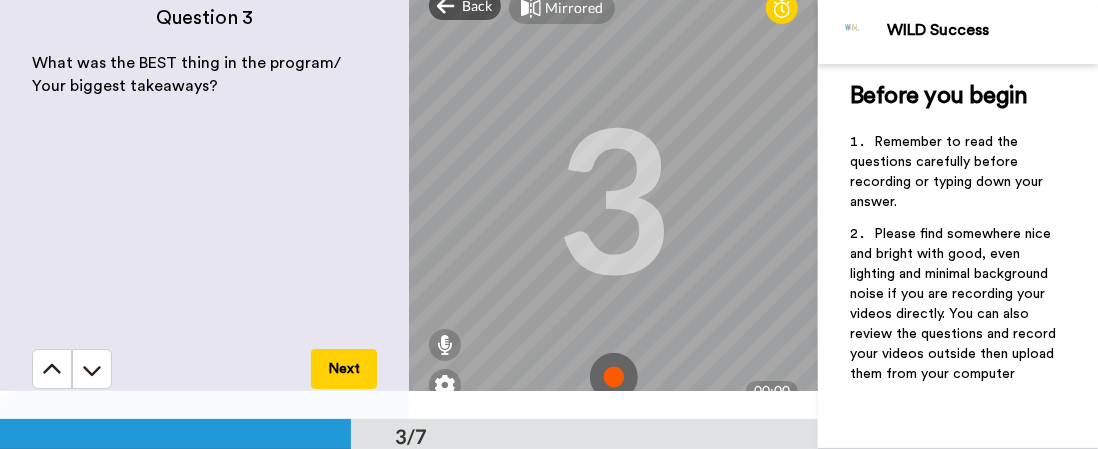 click at bounding box center [614, 377] 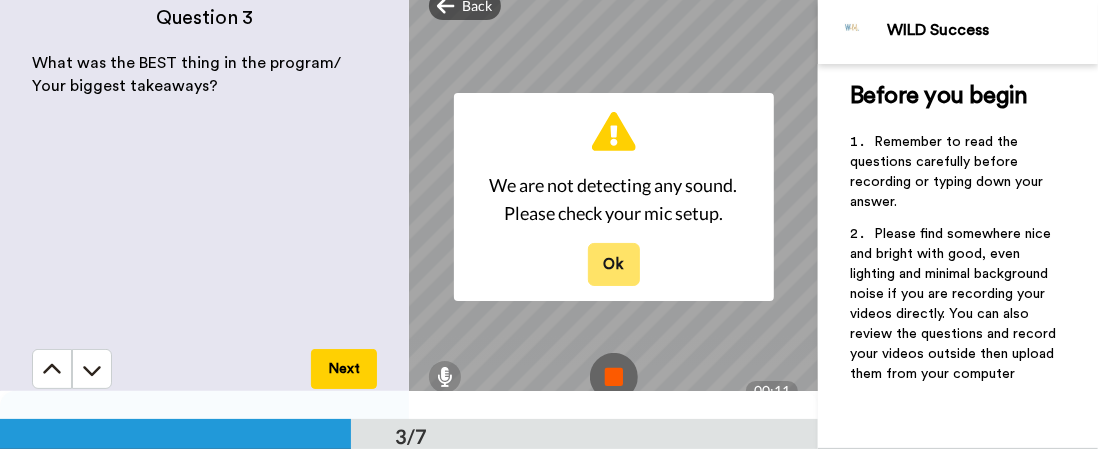 click on "Ok" at bounding box center (614, 264) 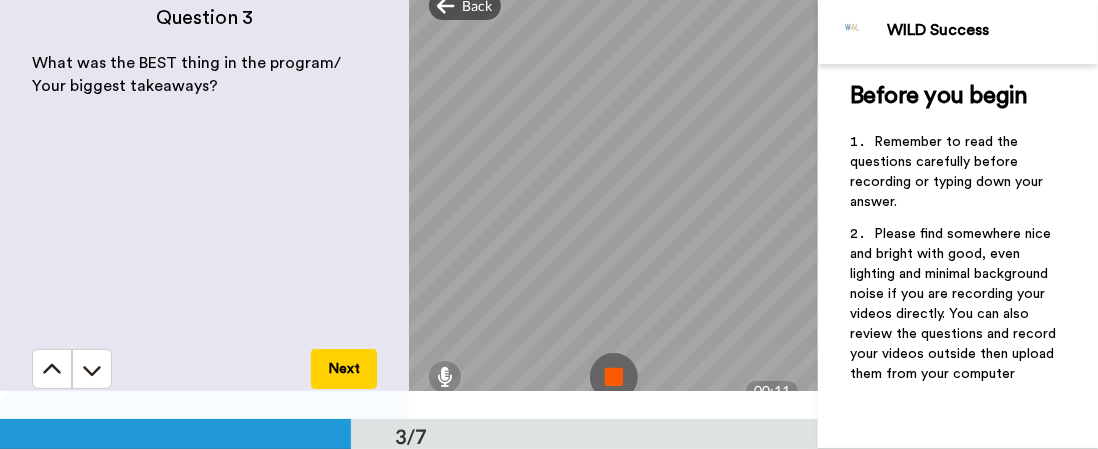 click at bounding box center (614, 377) 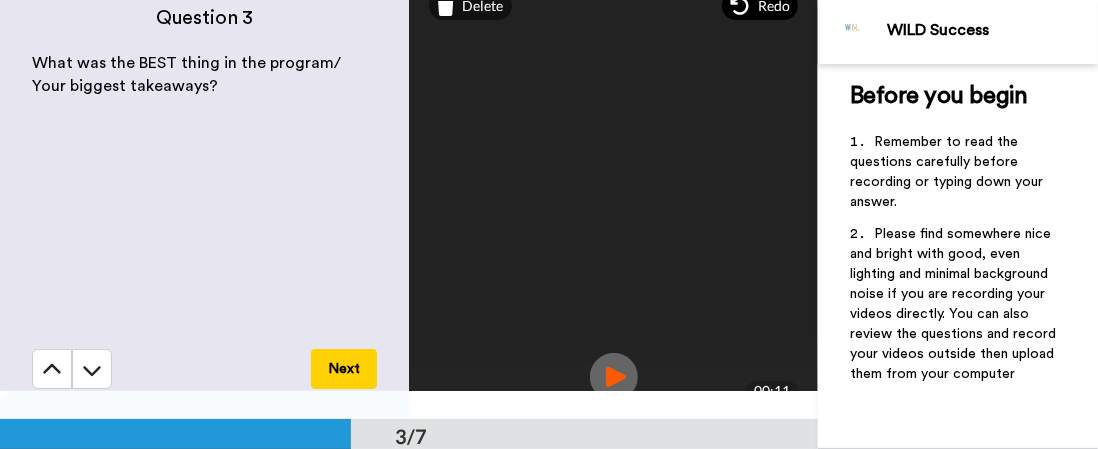 click on "Redo" at bounding box center [760, 6] 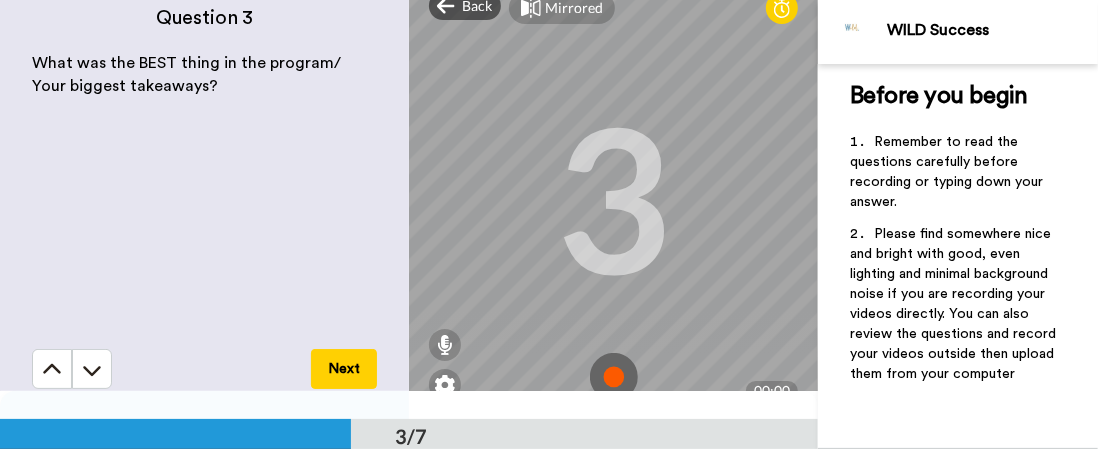 click at bounding box center (614, 377) 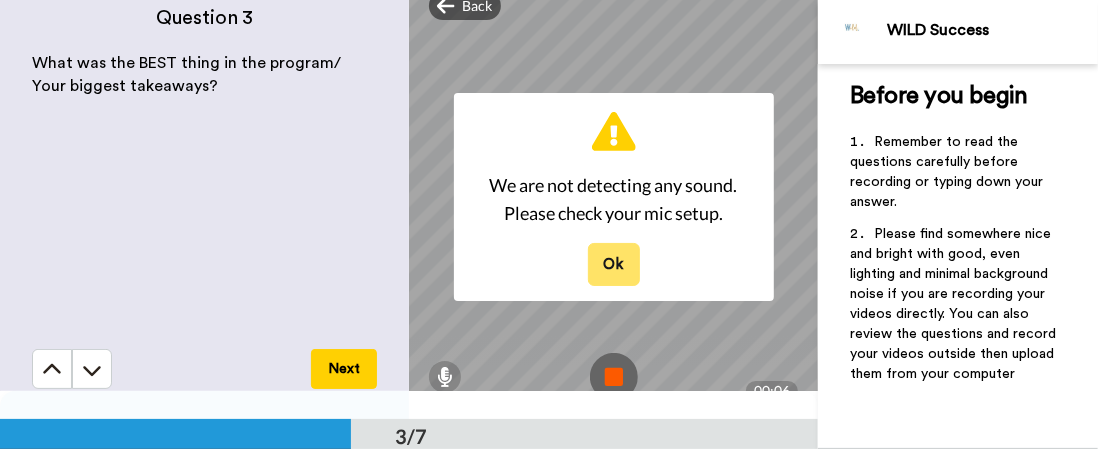 click on "Ok" at bounding box center (614, 264) 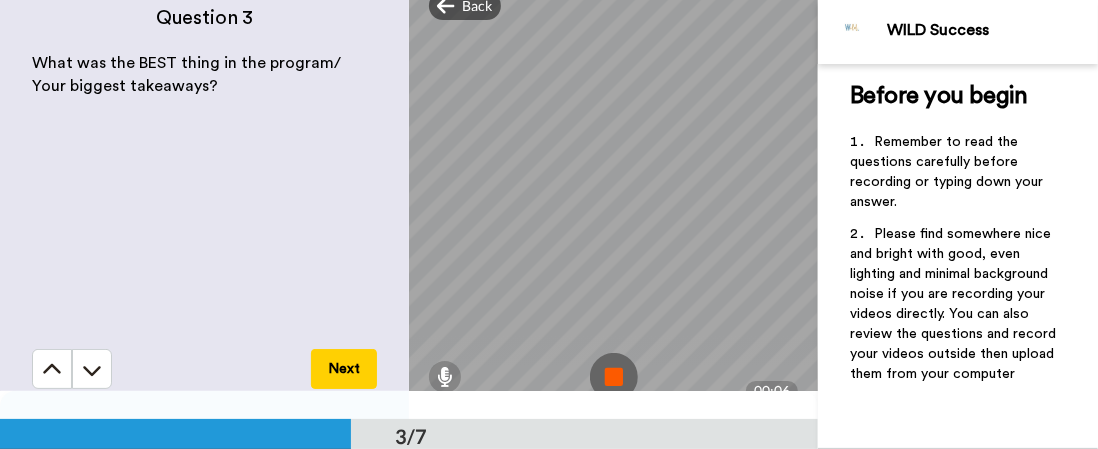 click at bounding box center (614, 377) 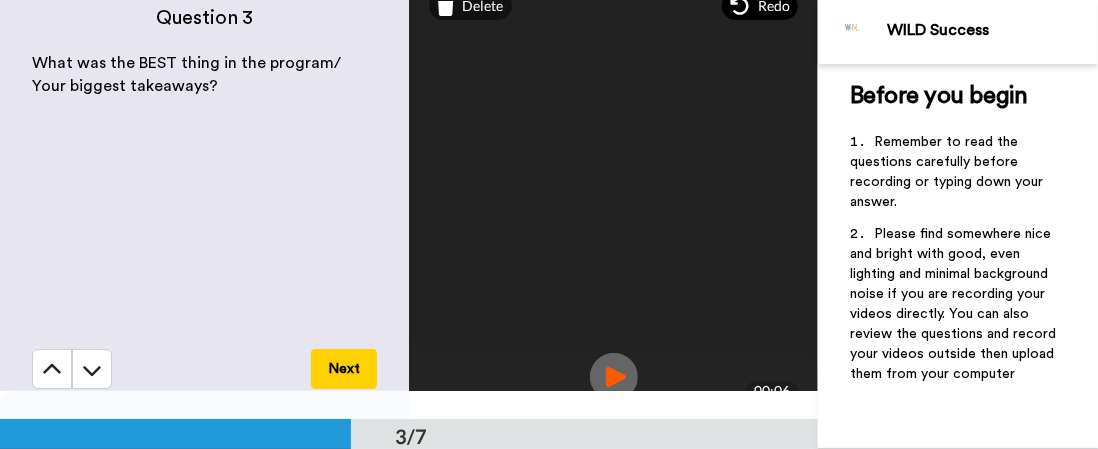 click on "Redo" at bounding box center [774, 6] 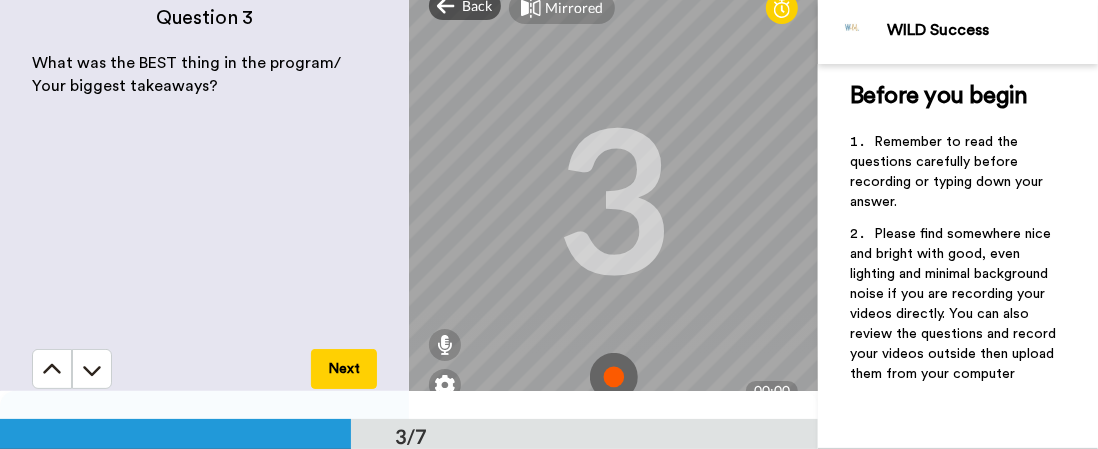 click at bounding box center (614, 377) 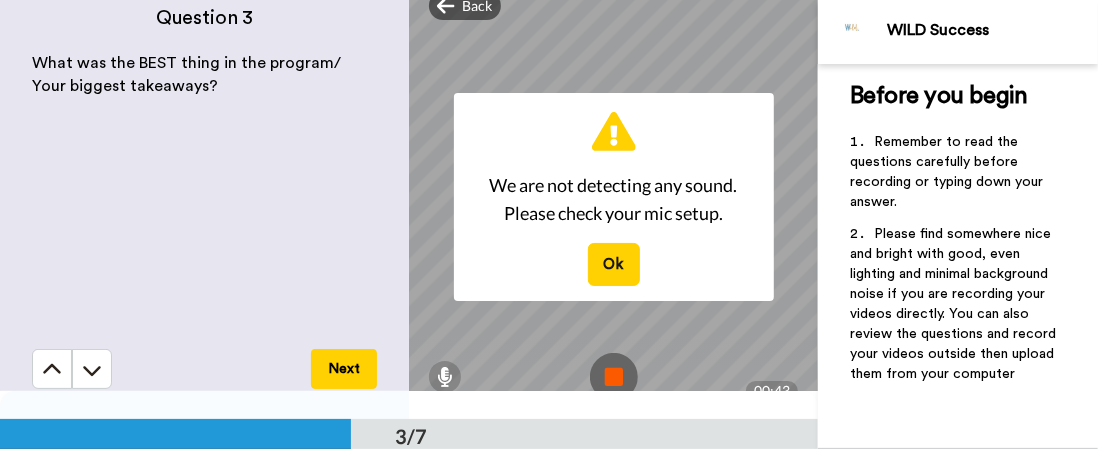 click at bounding box center (614, 377) 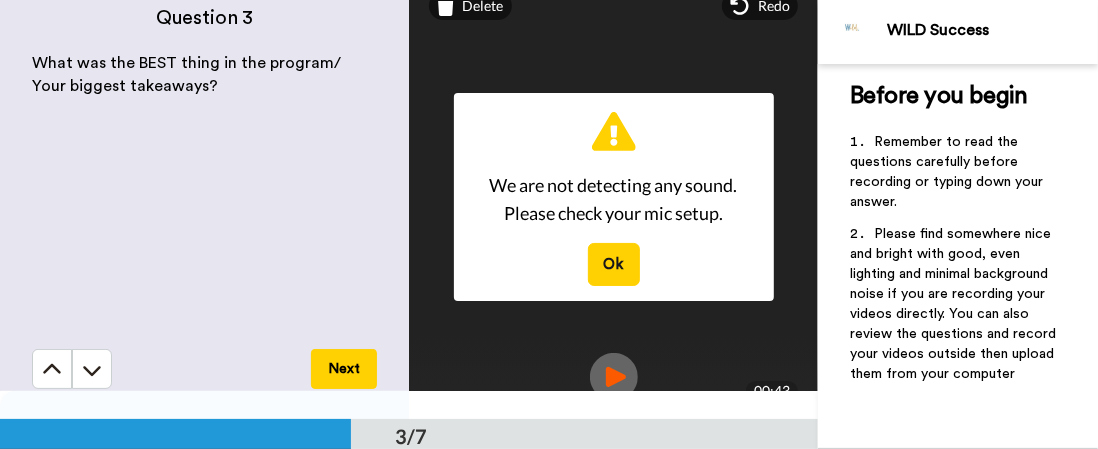 click at bounding box center [614, 377] 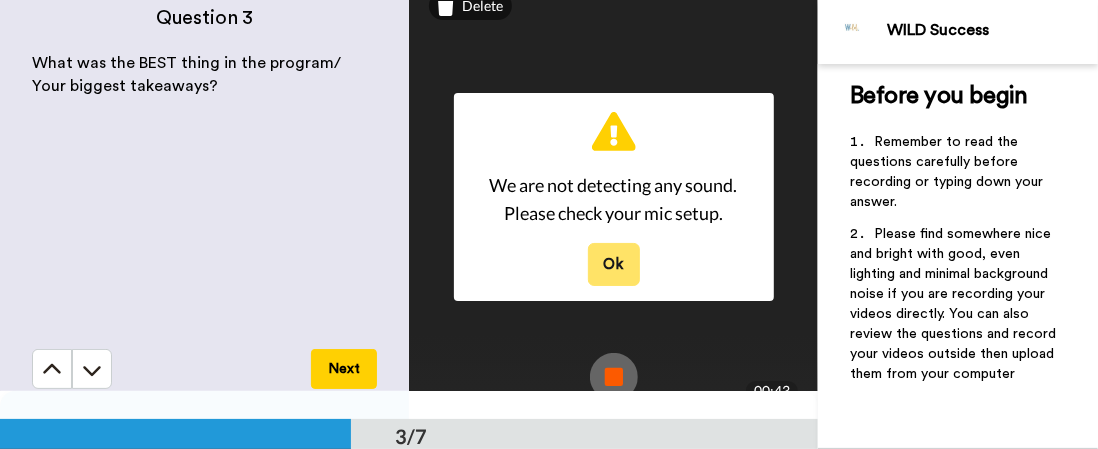 click on "Ok" at bounding box center (614, 264) 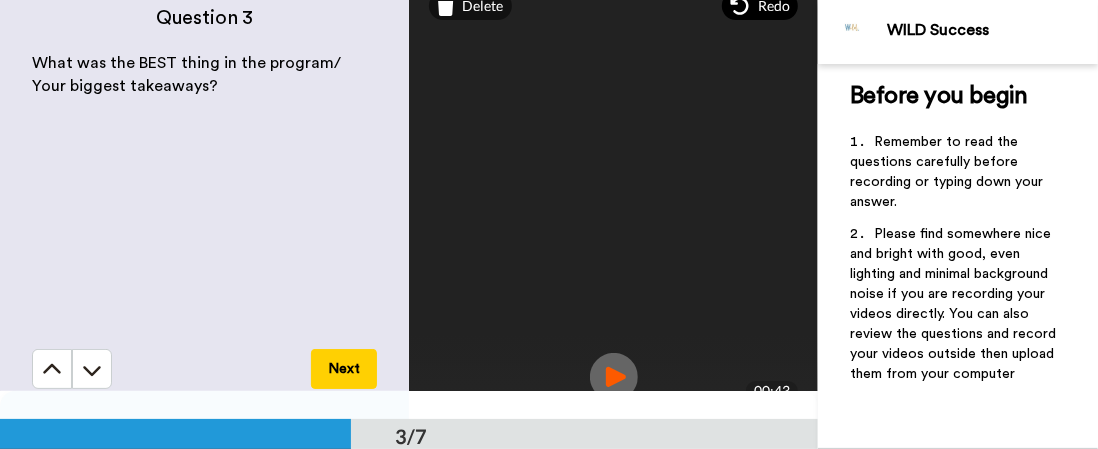 click on "Redo" at bounding box center [760, 6] 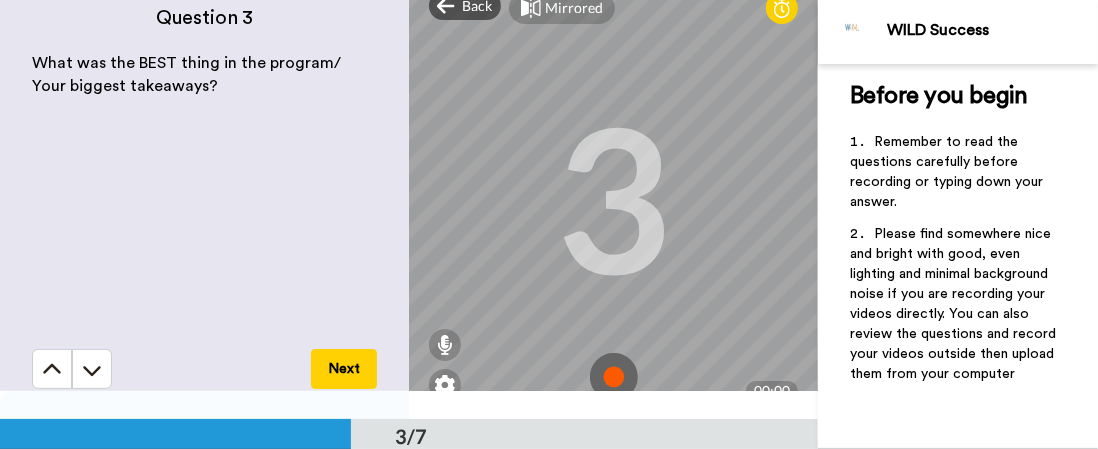 click at bounding box center (614, 377) 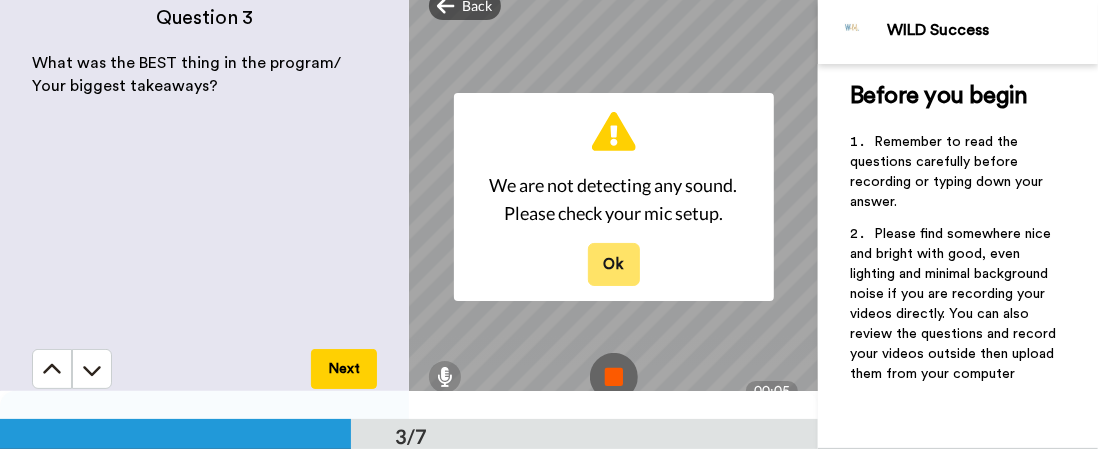 click on "Ok" at bounding box center (614, 264) 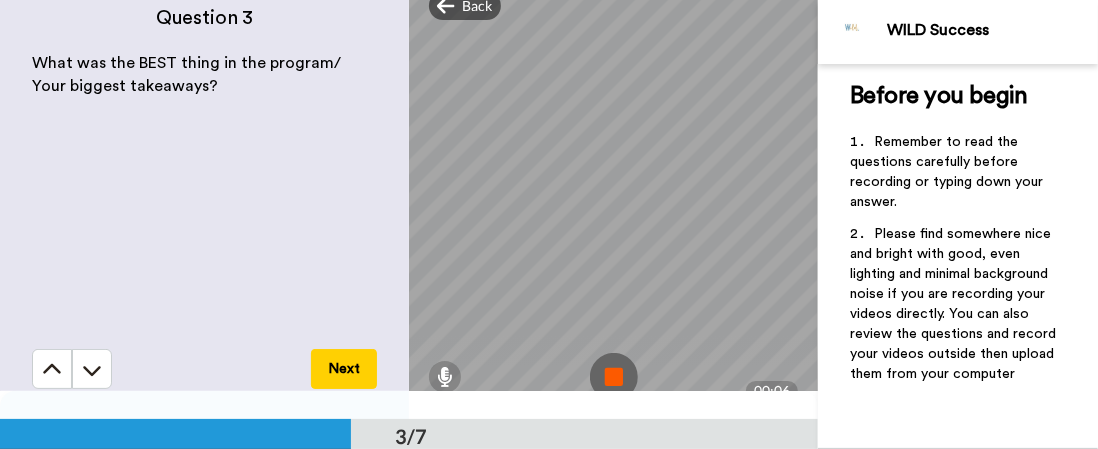 click at bounding box center (614, 377) 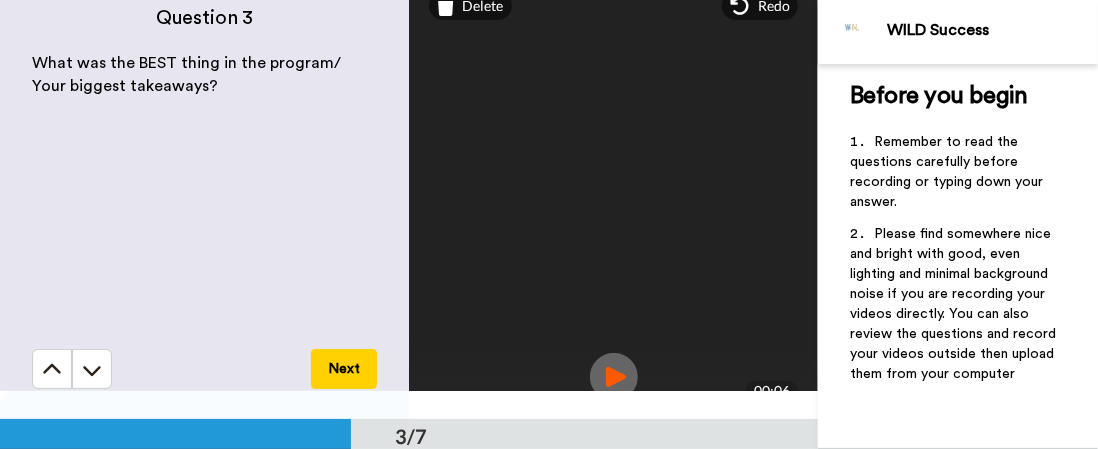 scroll, scrollTop: 800, scrollLeft: 0, axis: vertical 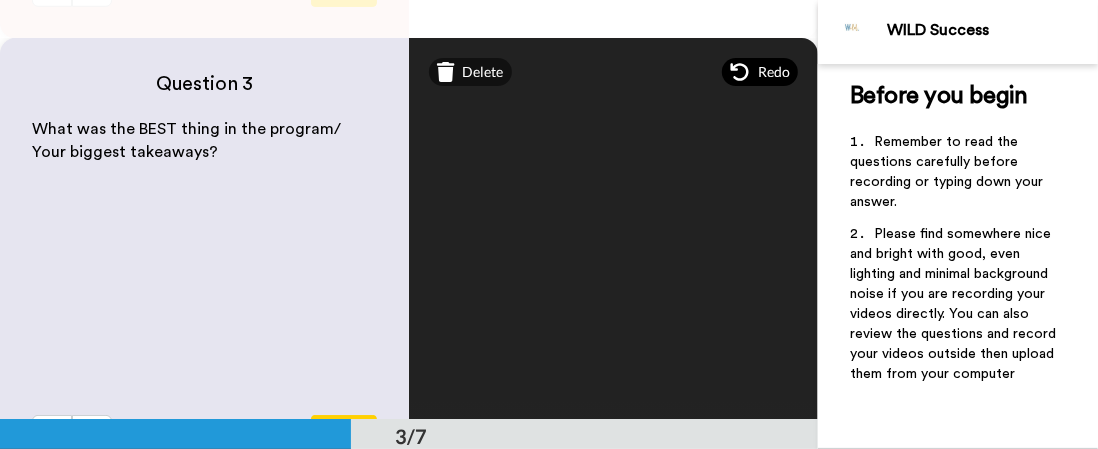 click on "Redo" at bounding box center (774, 72) 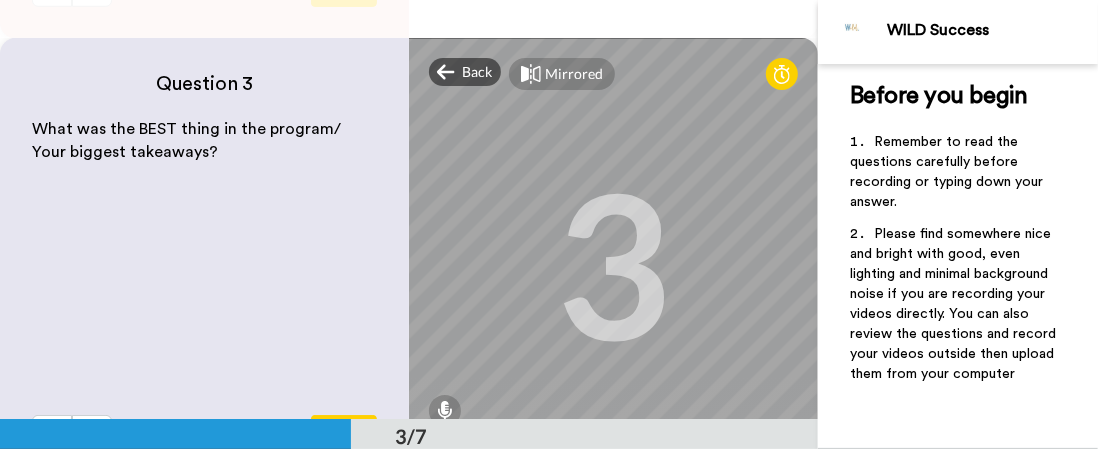 scroll, scrollTop: 29, scrollLeft: 0, axis: vertical 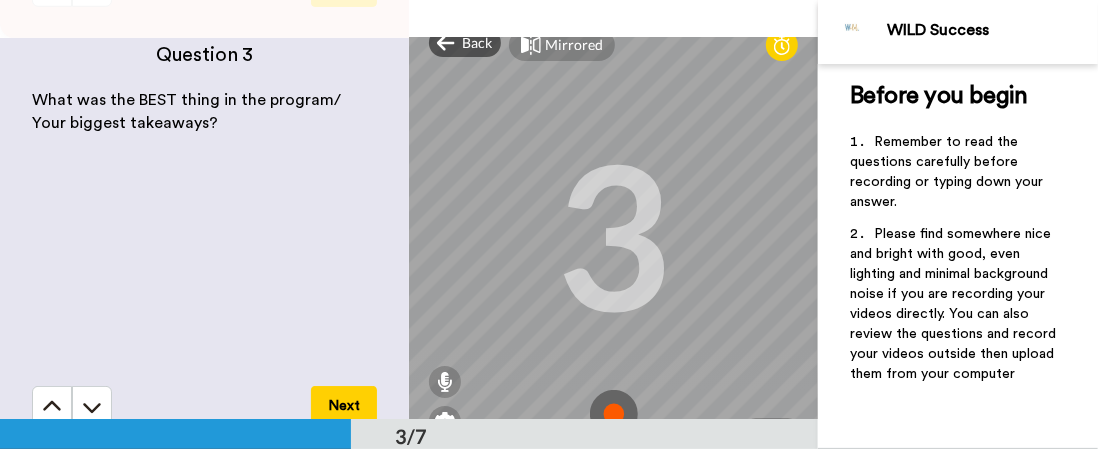 click at bounding box center (614, 414) 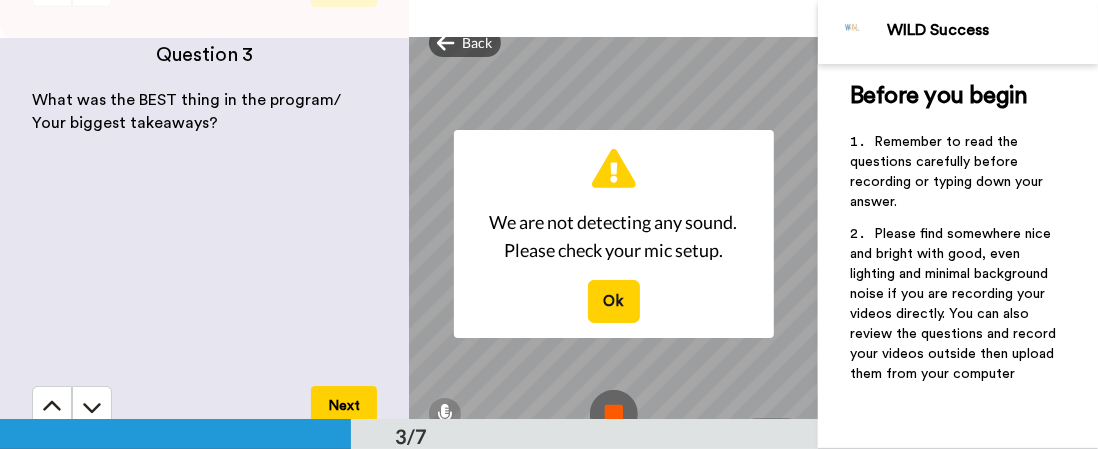 click at bounding box center (614, 414) 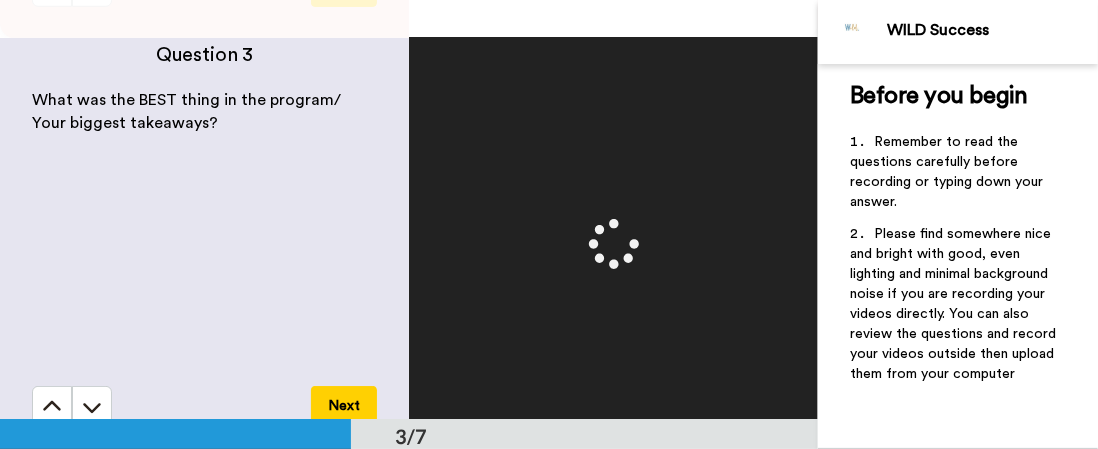 scroll, scrollTop: 866, scrollLeft: 0, axis: vertical 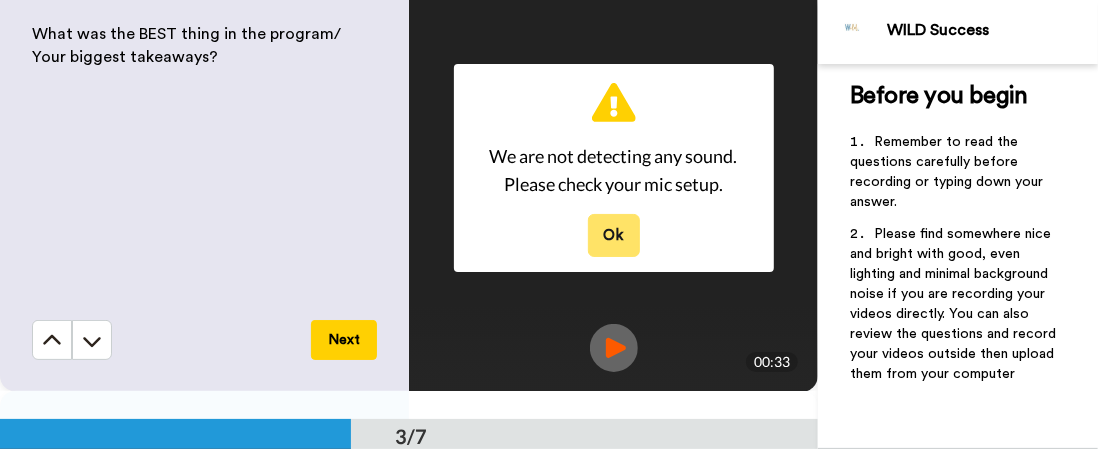 click on "Ok" at bounding box center (614, 235) 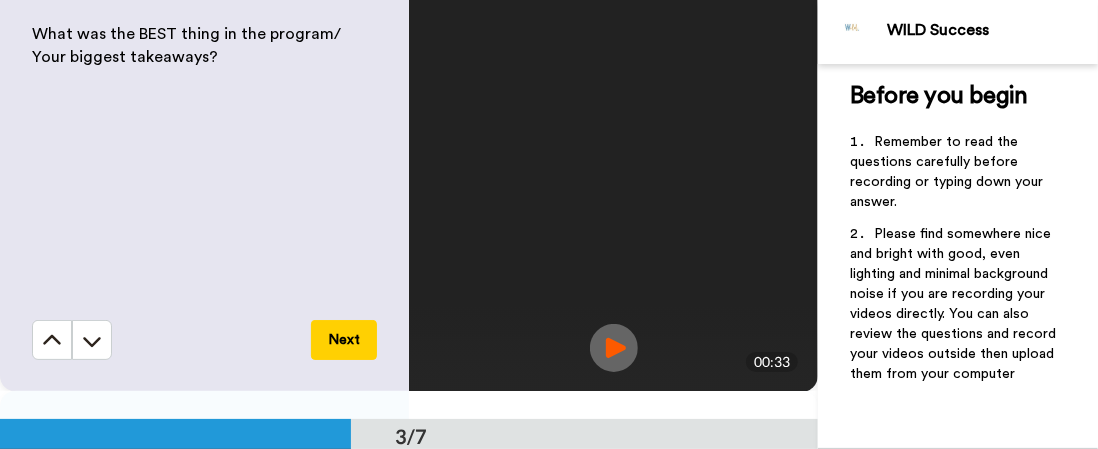 click at bounding box center (614, 348) 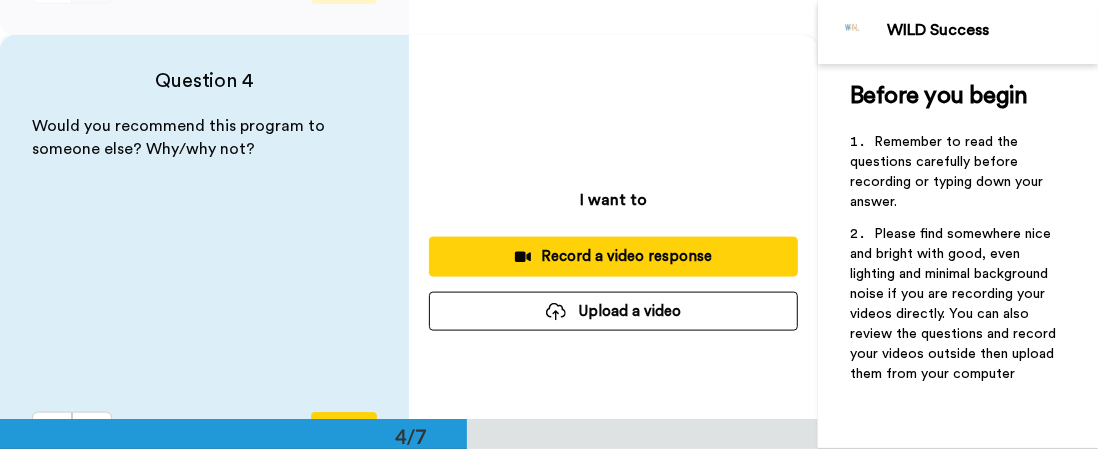 scroll, scrollTop: 1266, scrollLeft: 0, axis: vertical 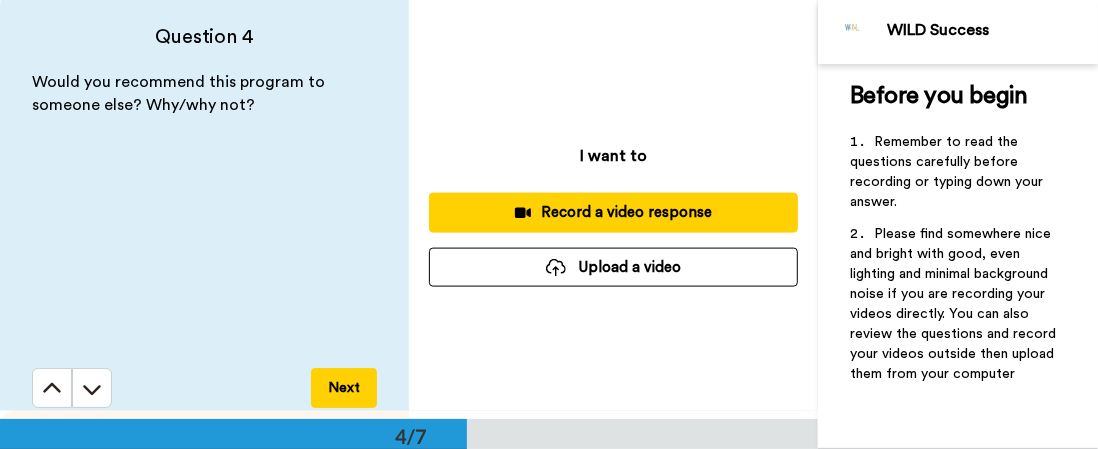 click on "Record a video response" at bounding box center (613, 212) 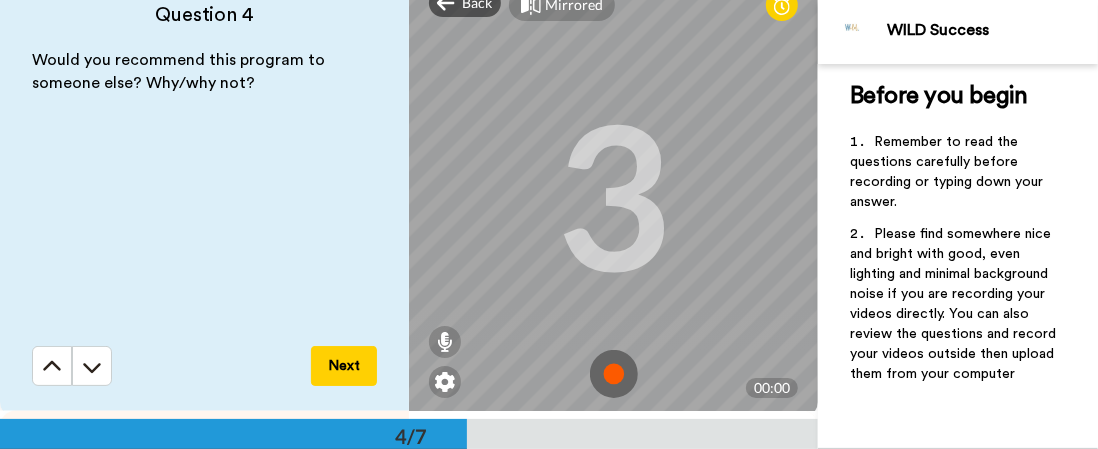 scroll, scrollTop: 29, scrollLeft: 0, axis: vertical 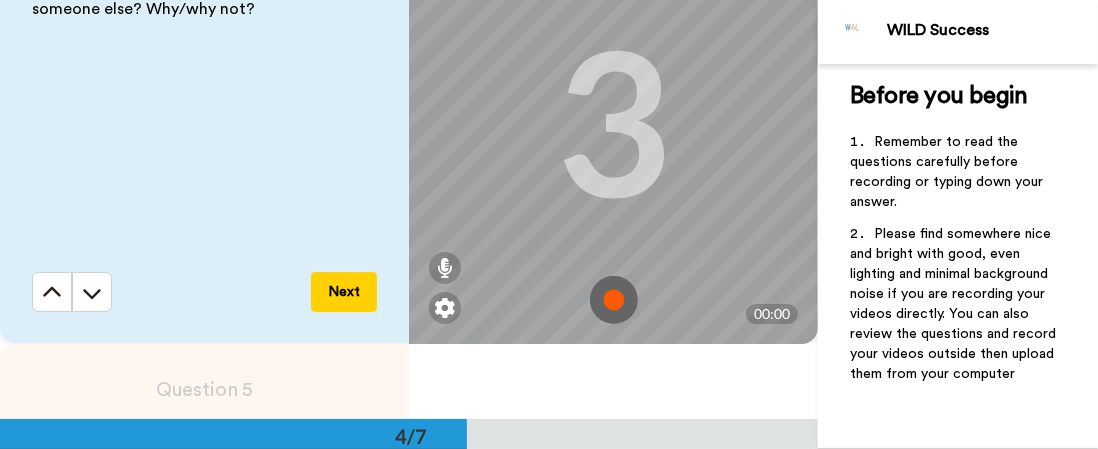 click at bounding box center [614, 300] 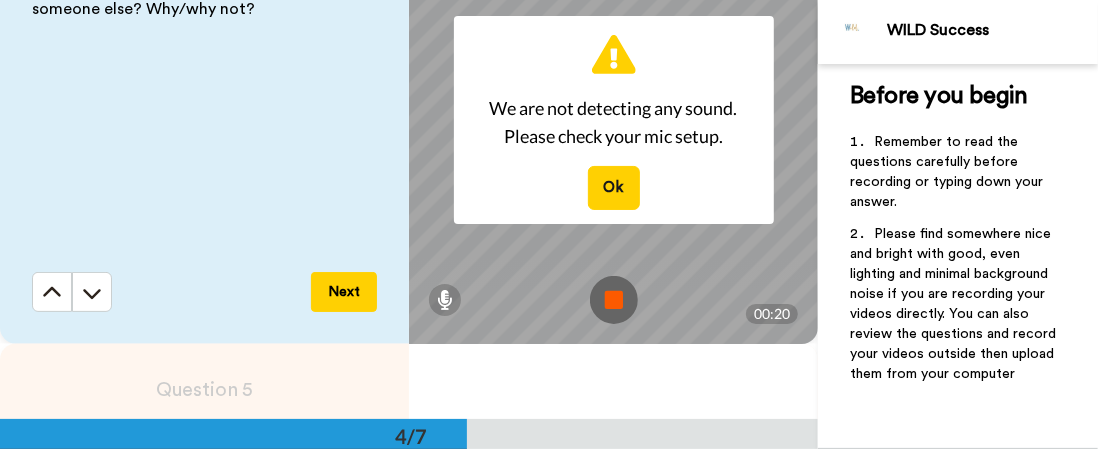 click at bounding box center [614, 300] 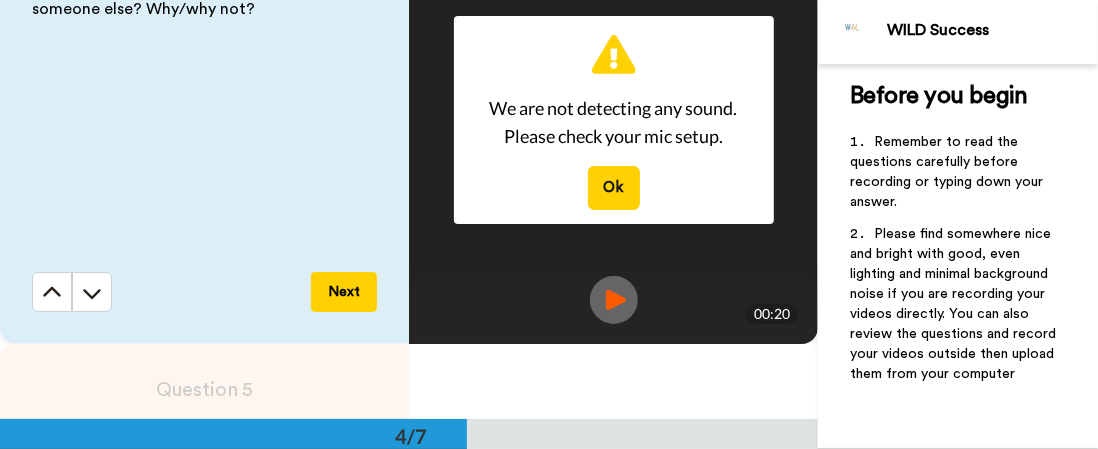 click on "We are not detecting any sound. Please check your mic setup. Ok" at bounding box center (614, 120) 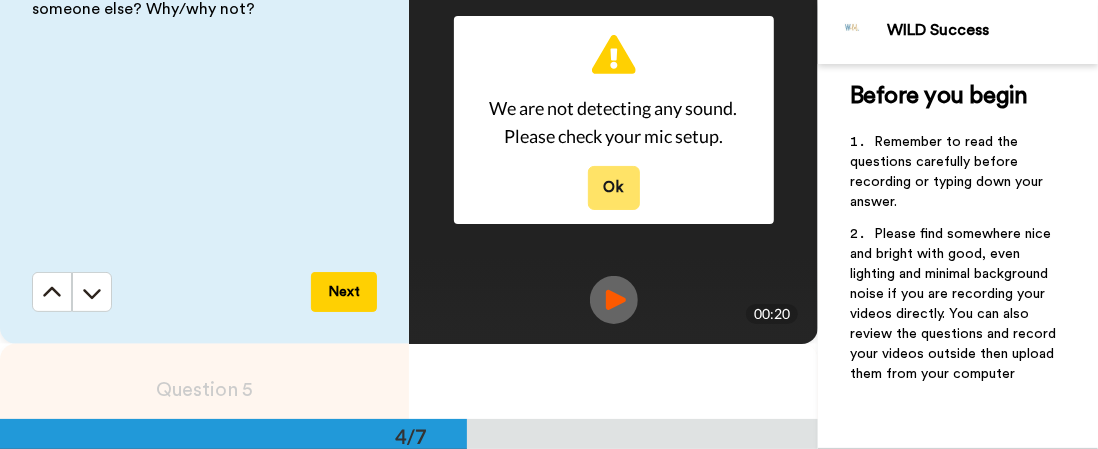 click on "Ok" at bounding box center (614, 187) 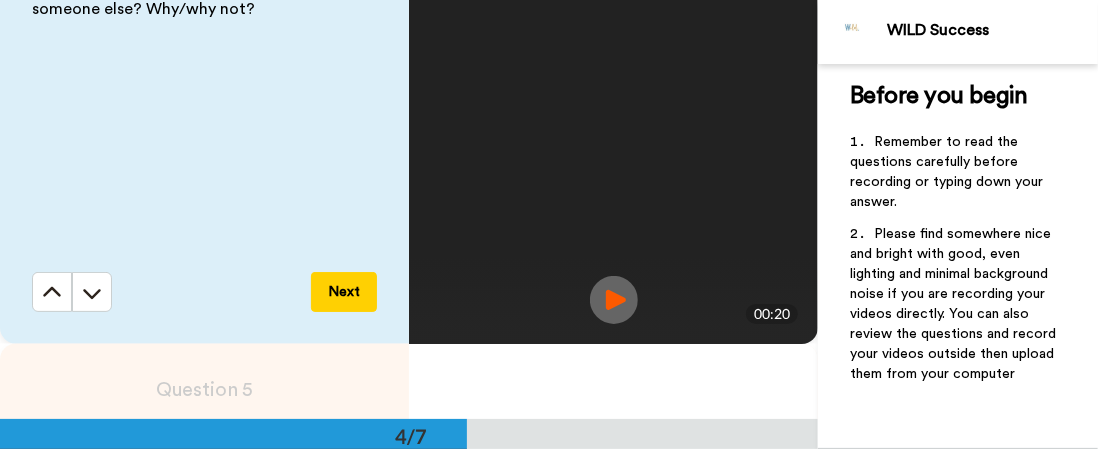 click at bounding box center (614, 300) 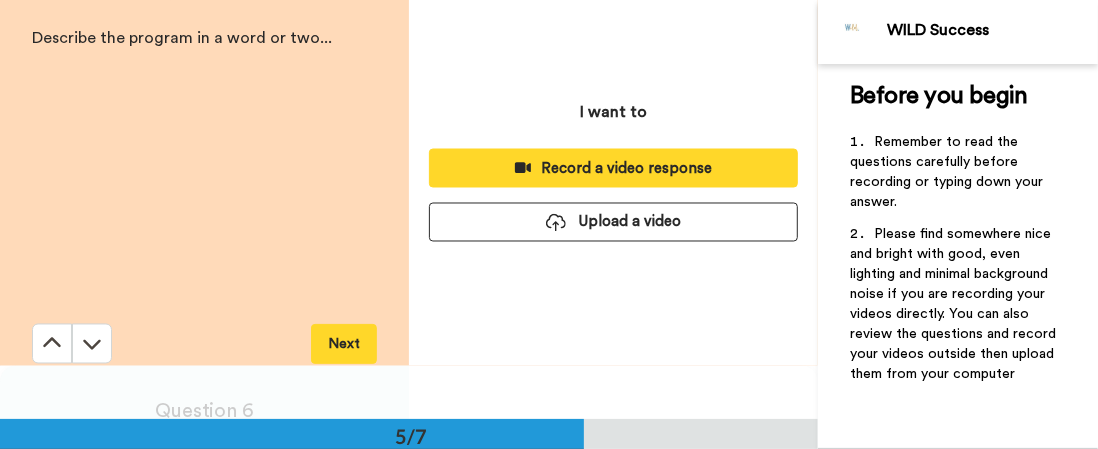 scroll, scrollTop: 1733, scrollLeft: 0, axis: vertical 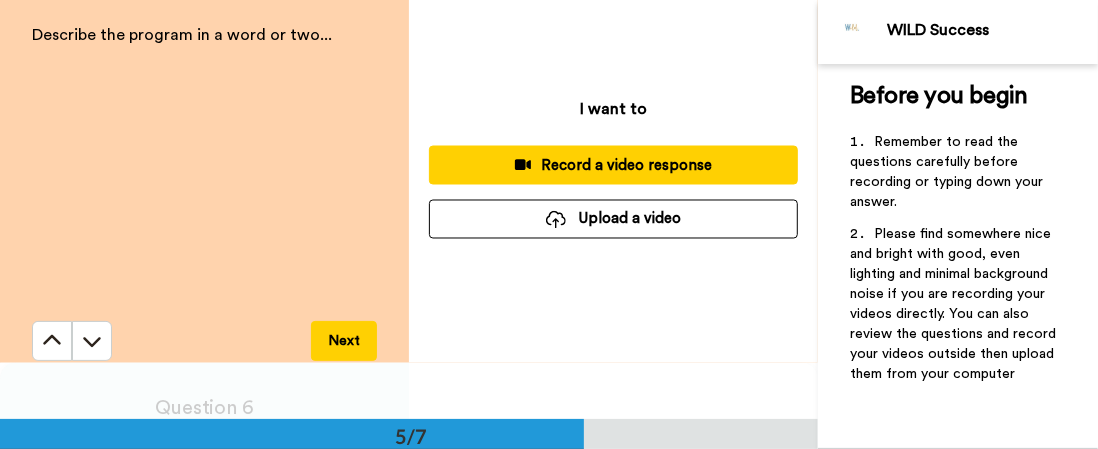 click on "Record a video response" at bounding box center (613, 165) 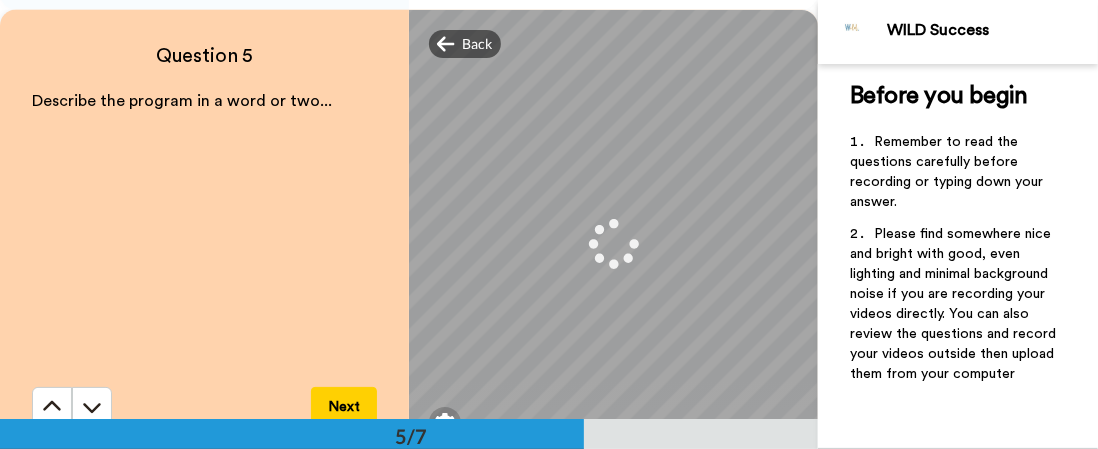 scroll, scrollTop: 1666, scrollLeft: 0, axis: vertical 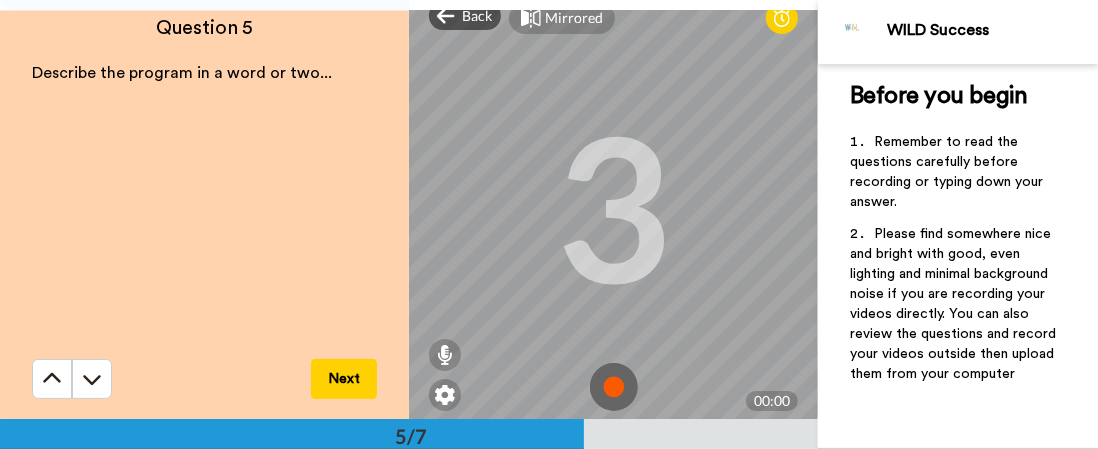 click at bounding box center (614, 387) 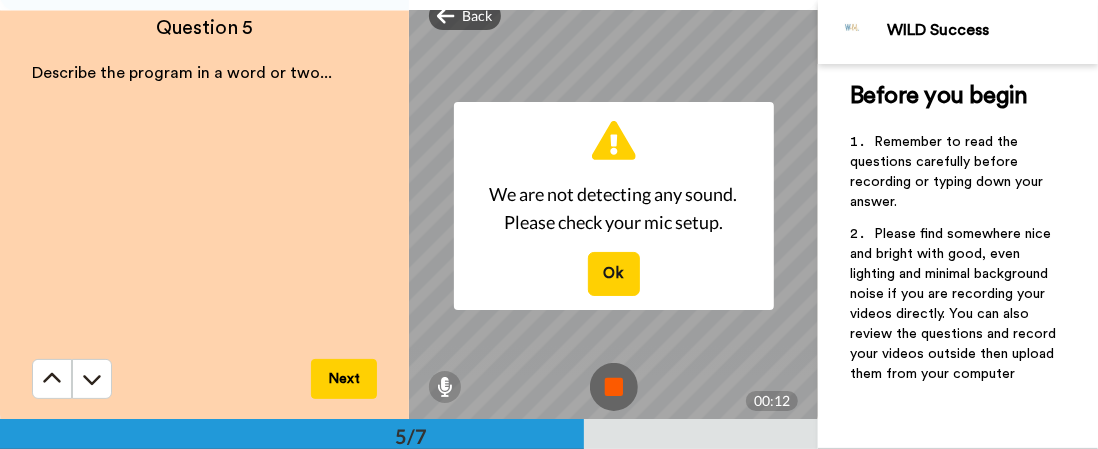 click at bounding box center [614, 387] 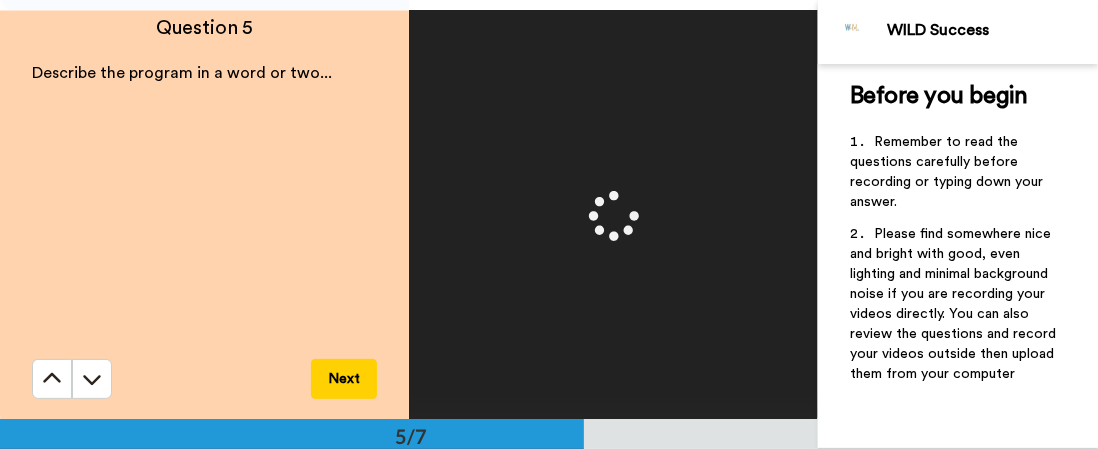 scroll, scrollTop: 1800, scrollLeft: 0, axis: vertical 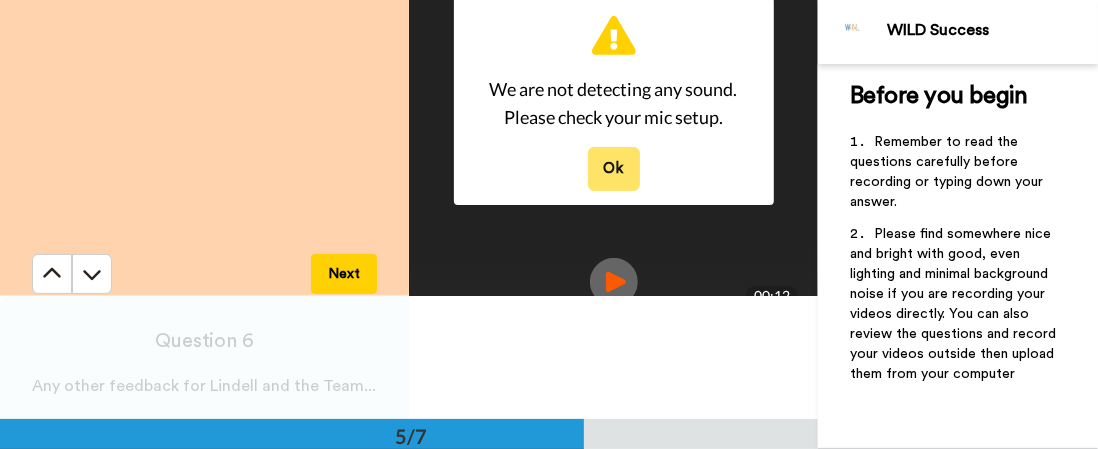click on "Ok" at bounding box center [614, 168] 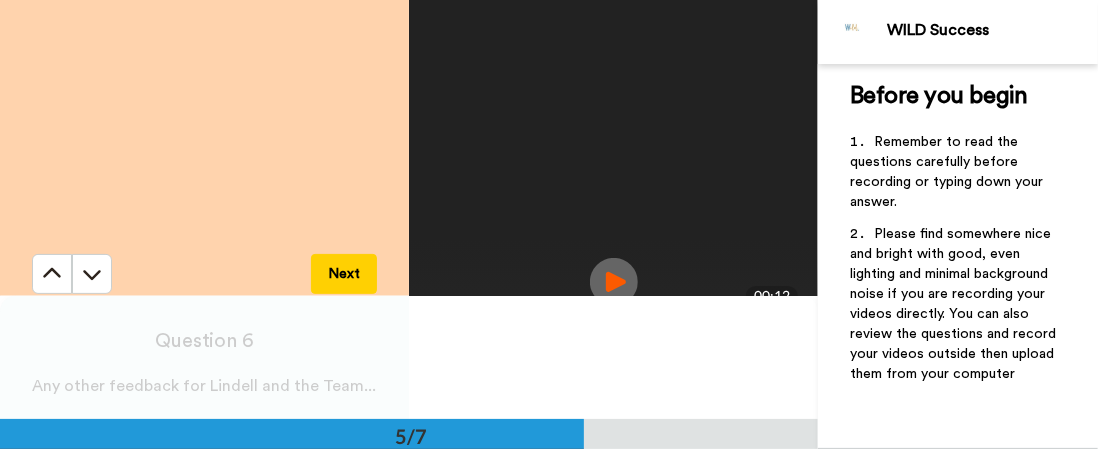 click at bounding box center (614, 282) 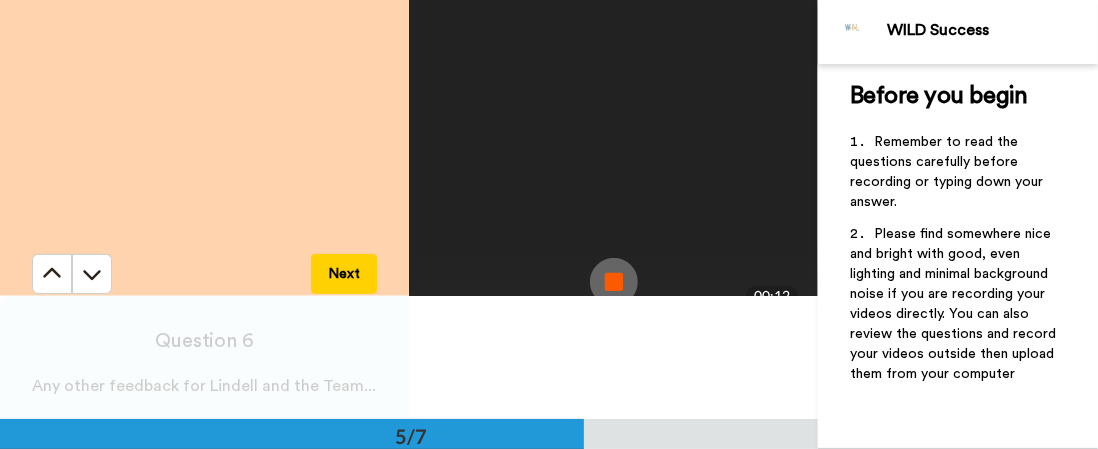 scroll, scrollTop: 1733, scrollLeft: 0, axis: vertical 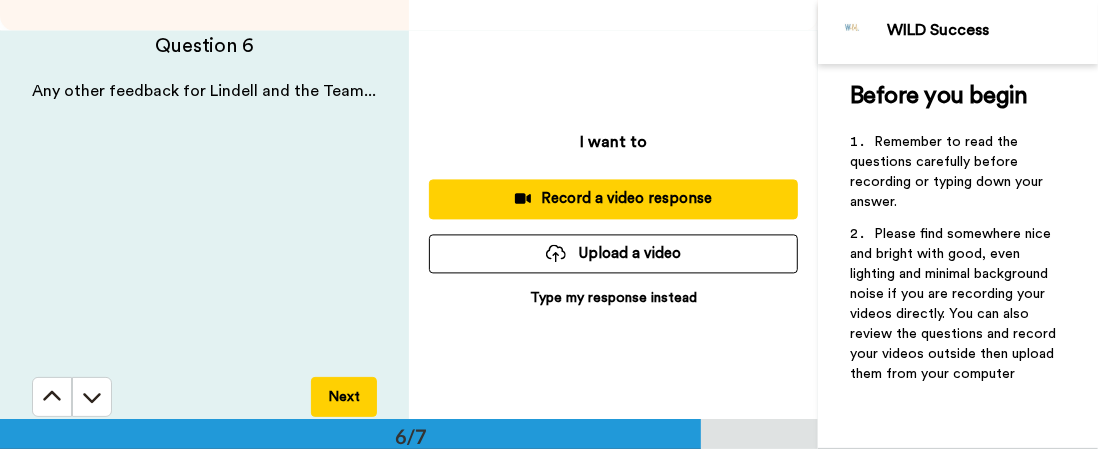 click on "Record a video response" at bounding box center [613, 198] 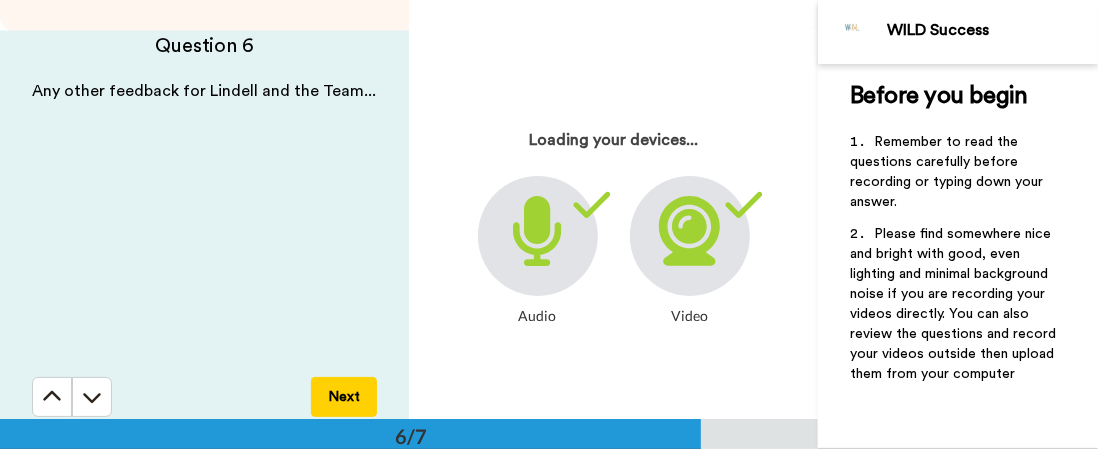 scroll, scrollTop: 29, scrollLeft: 0, axis: vertical 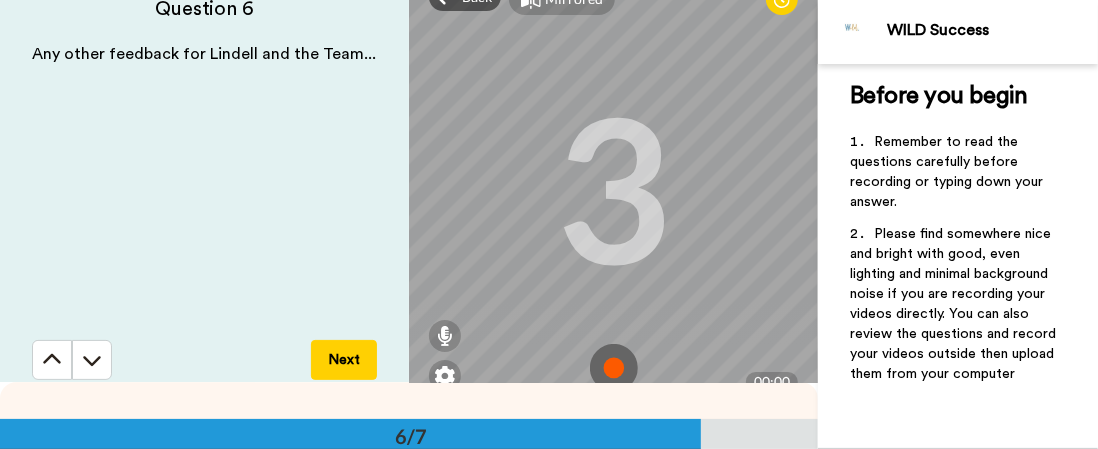click at bounding box center (614, 368) 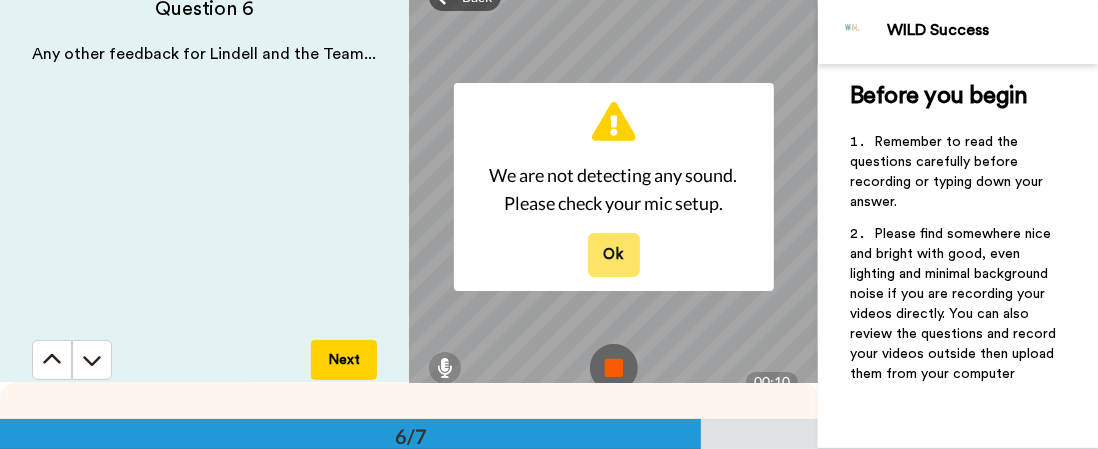 click on "Ok" at bounding box center (614, 254) 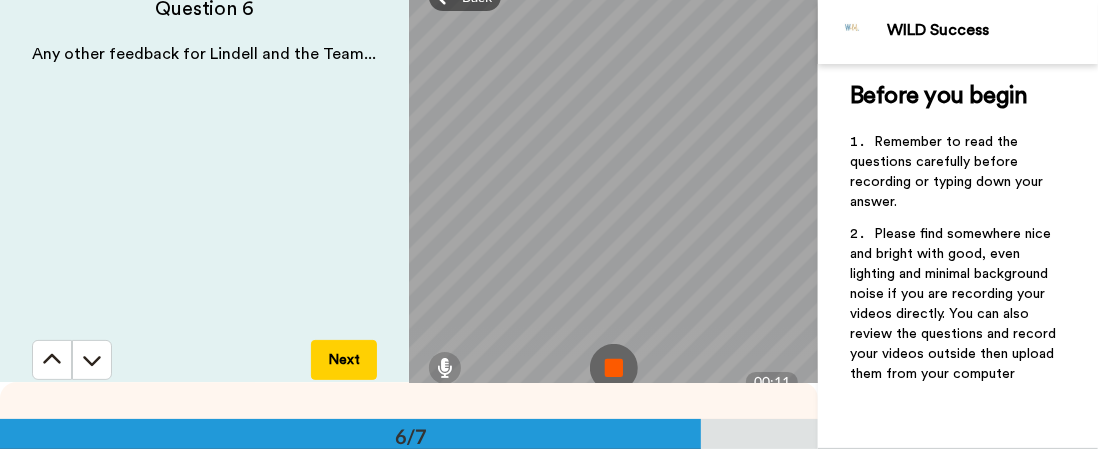 click at bounding box center [614, 368] 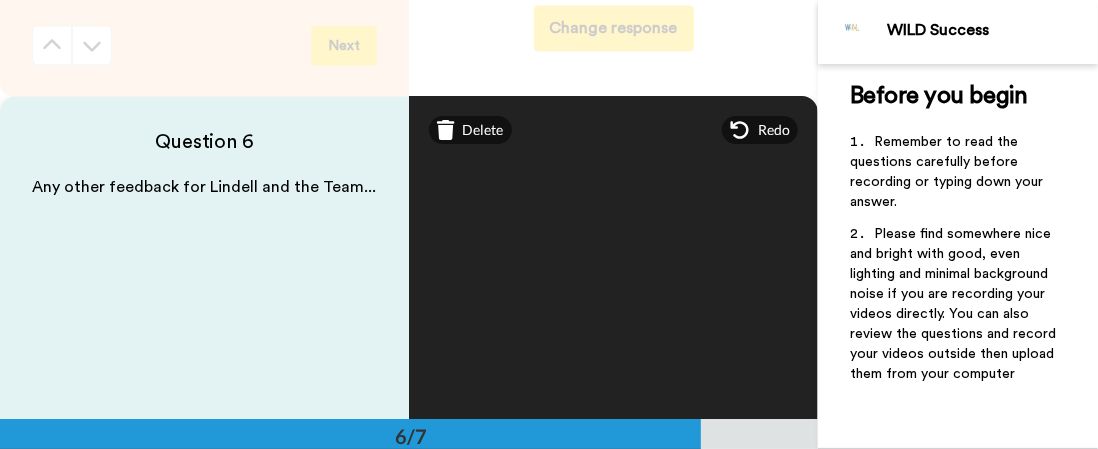 scroll, scrollTop: 2066, scrollLeft: 0, axis: vertical 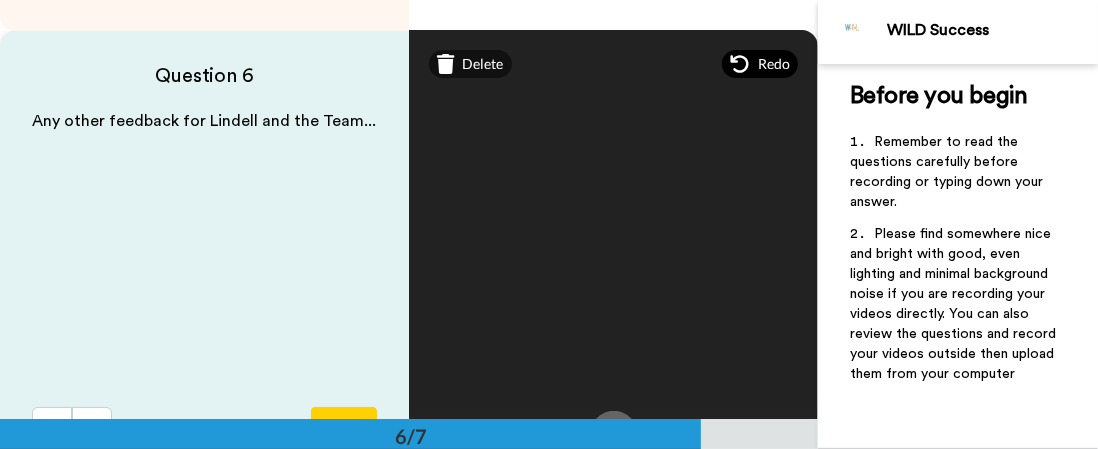 click on "Redo" at bounding box center [760, 64] 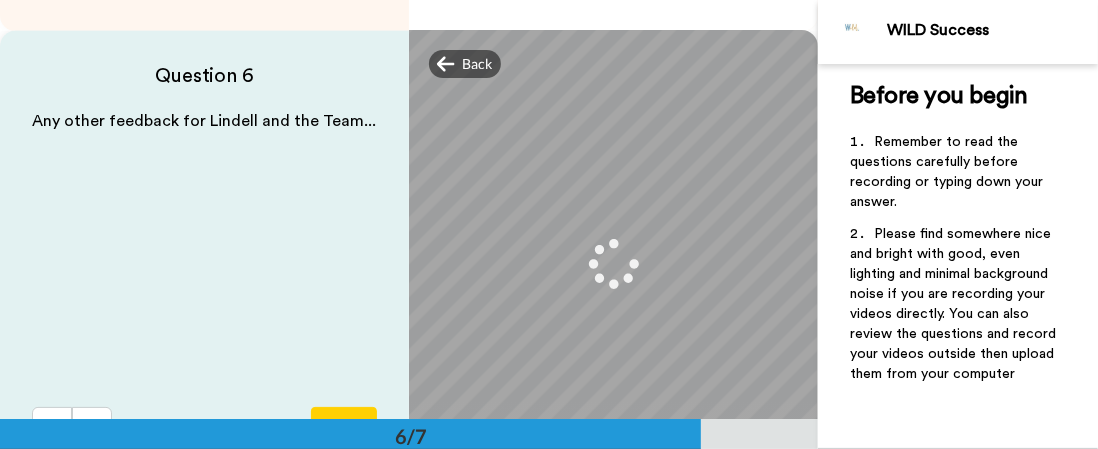 scroll, scrollTop: 29, scrollLeft: 0, axis: vertical 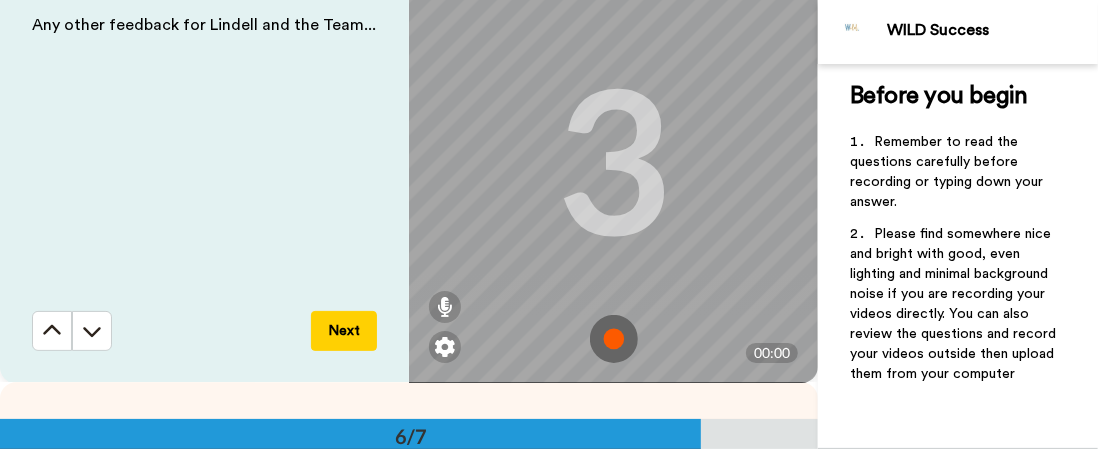 click at bounding box center [614, 339] 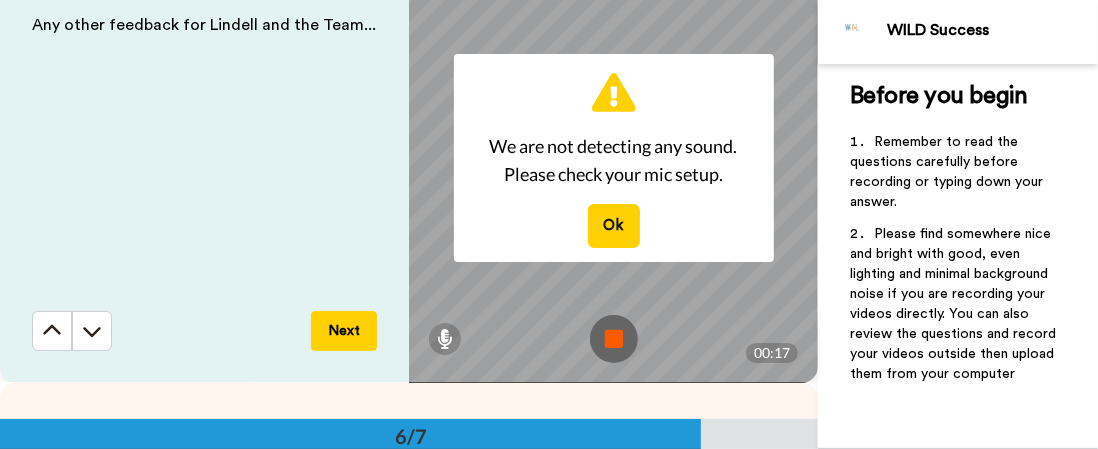 click at bounding box center [614, 339] 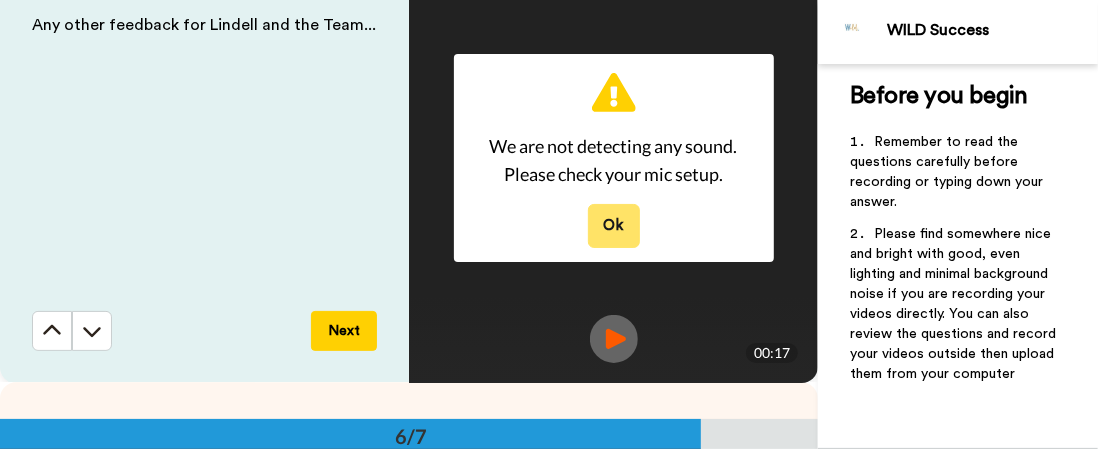 click on "Ok" at bounding box center (614, 225) 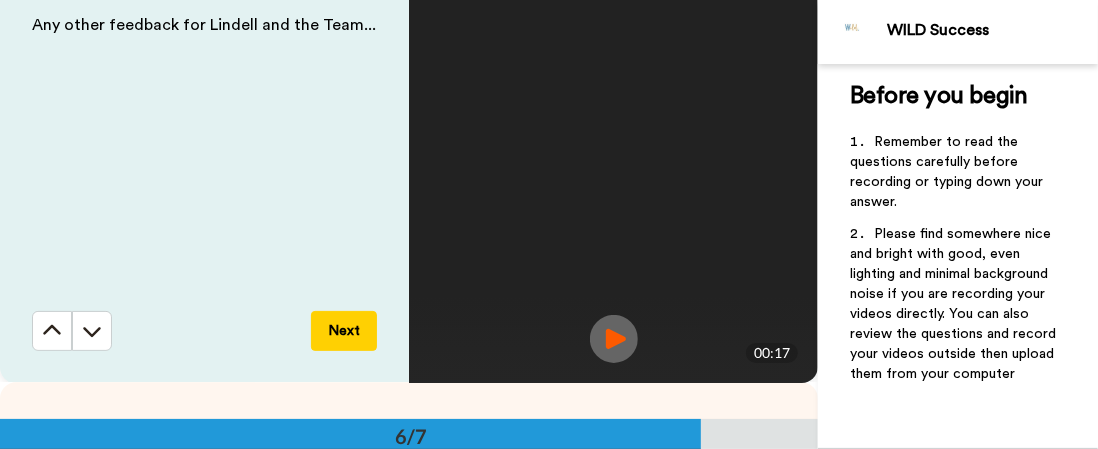 click at bounding box center (614, 339) 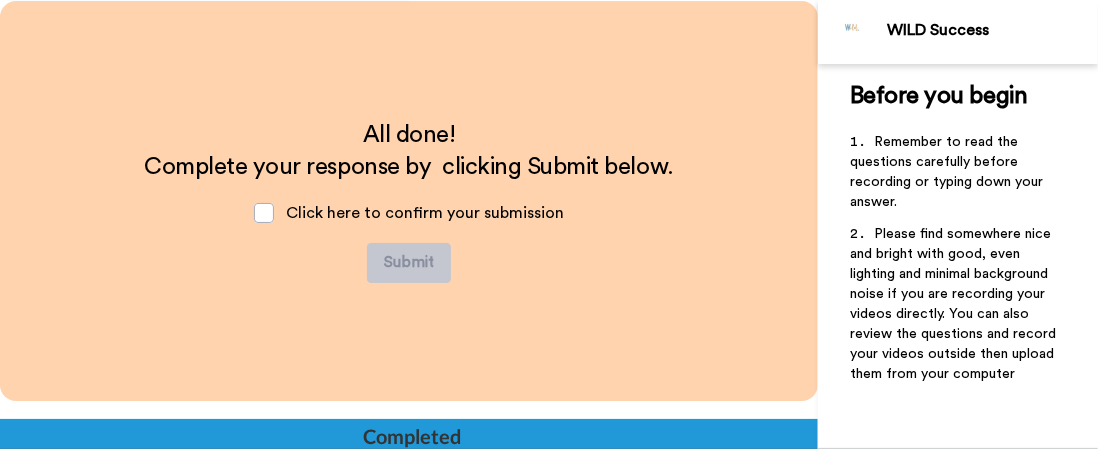 scroll, scrollTop: 2515, scrollLeft: 0, axis: vertical 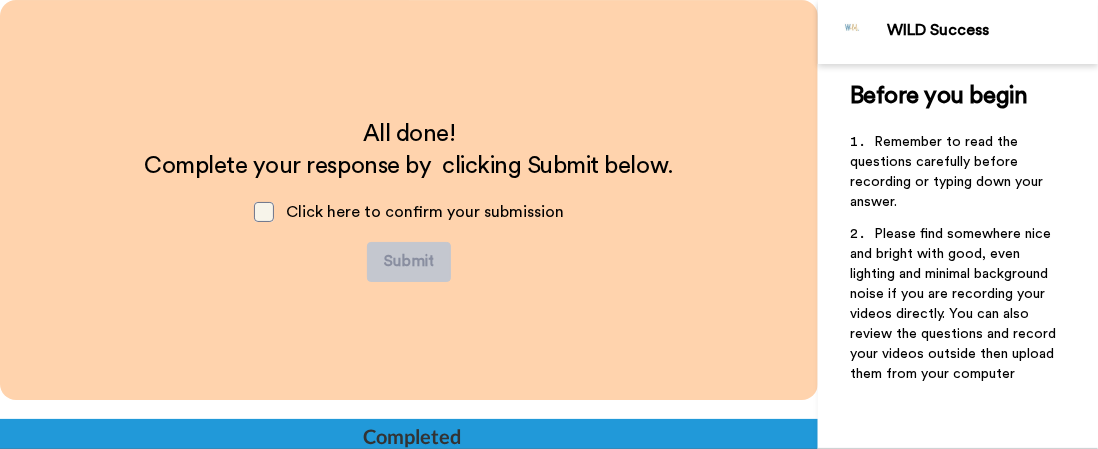click at bounding box center (264, 212) 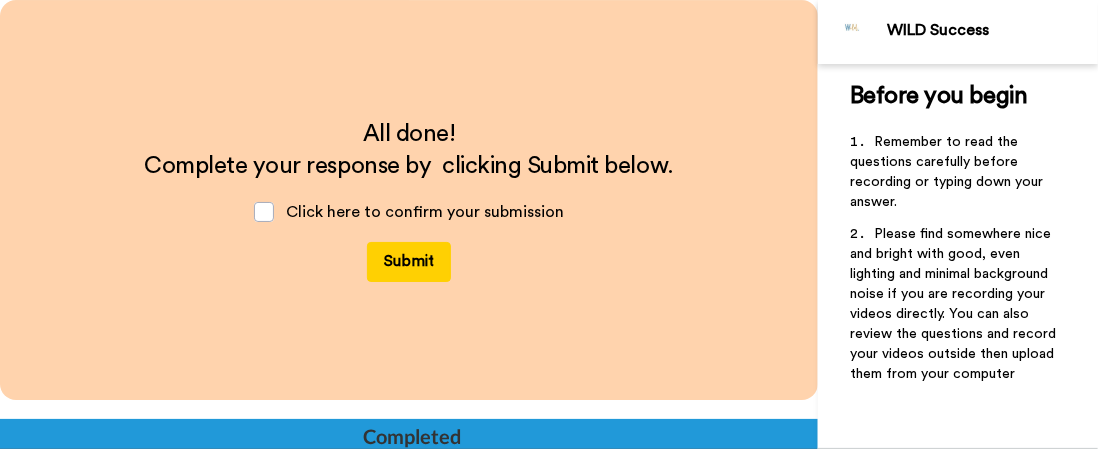 click on "Submit" at bounding box center (409, 262) 